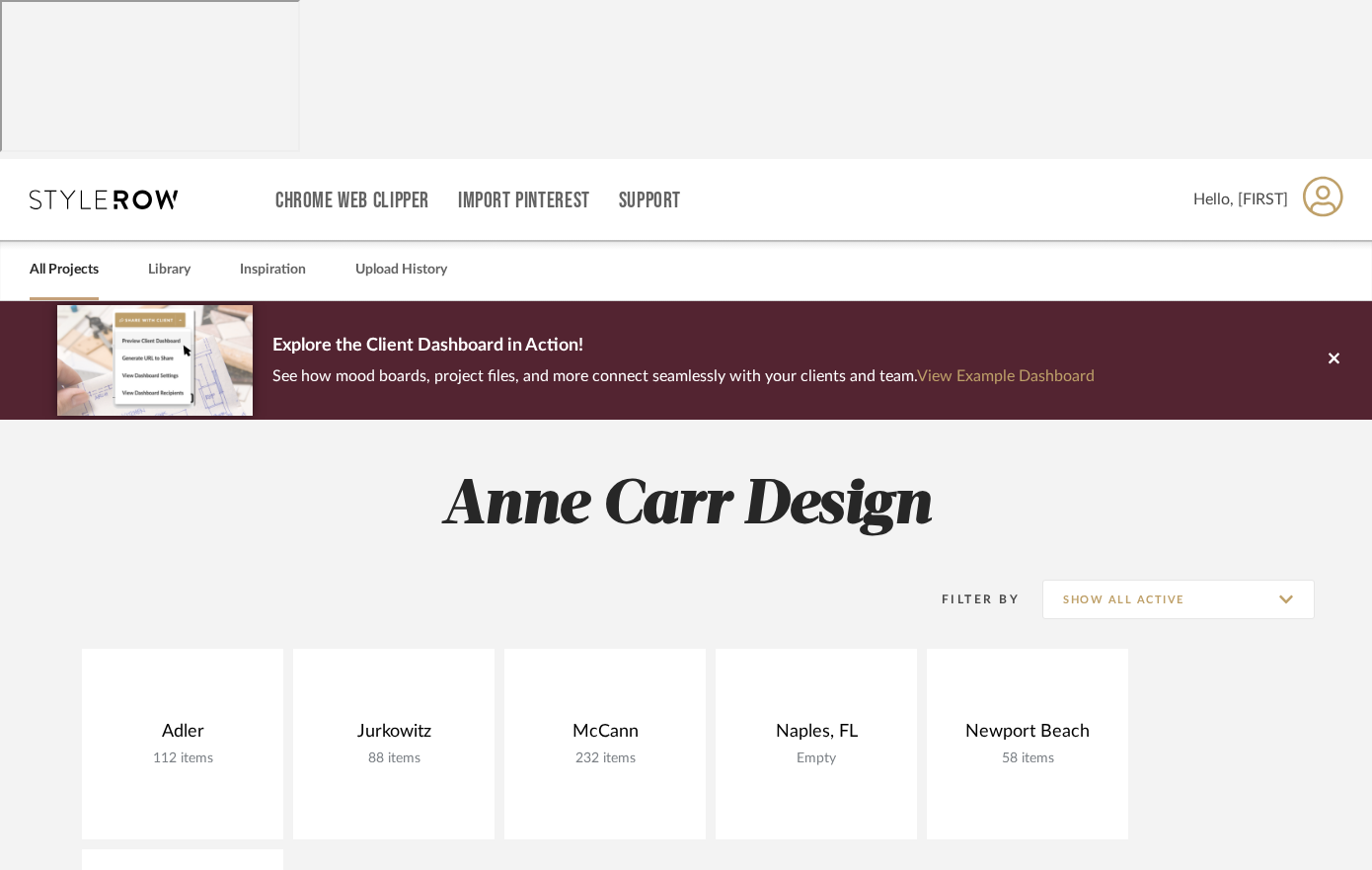 scroll, scrollTop: 0, scrollLeft: 0, axis: both 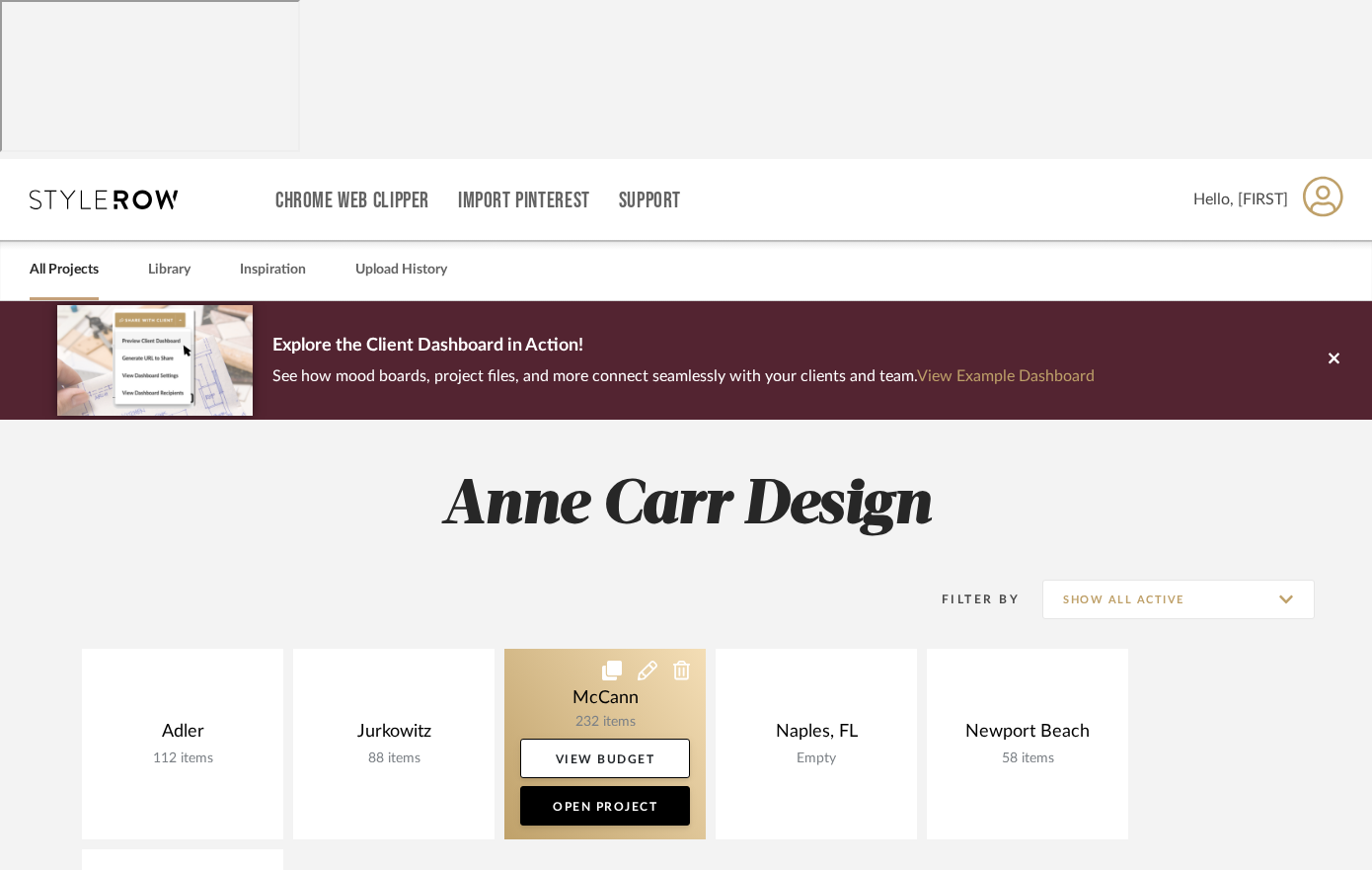 click 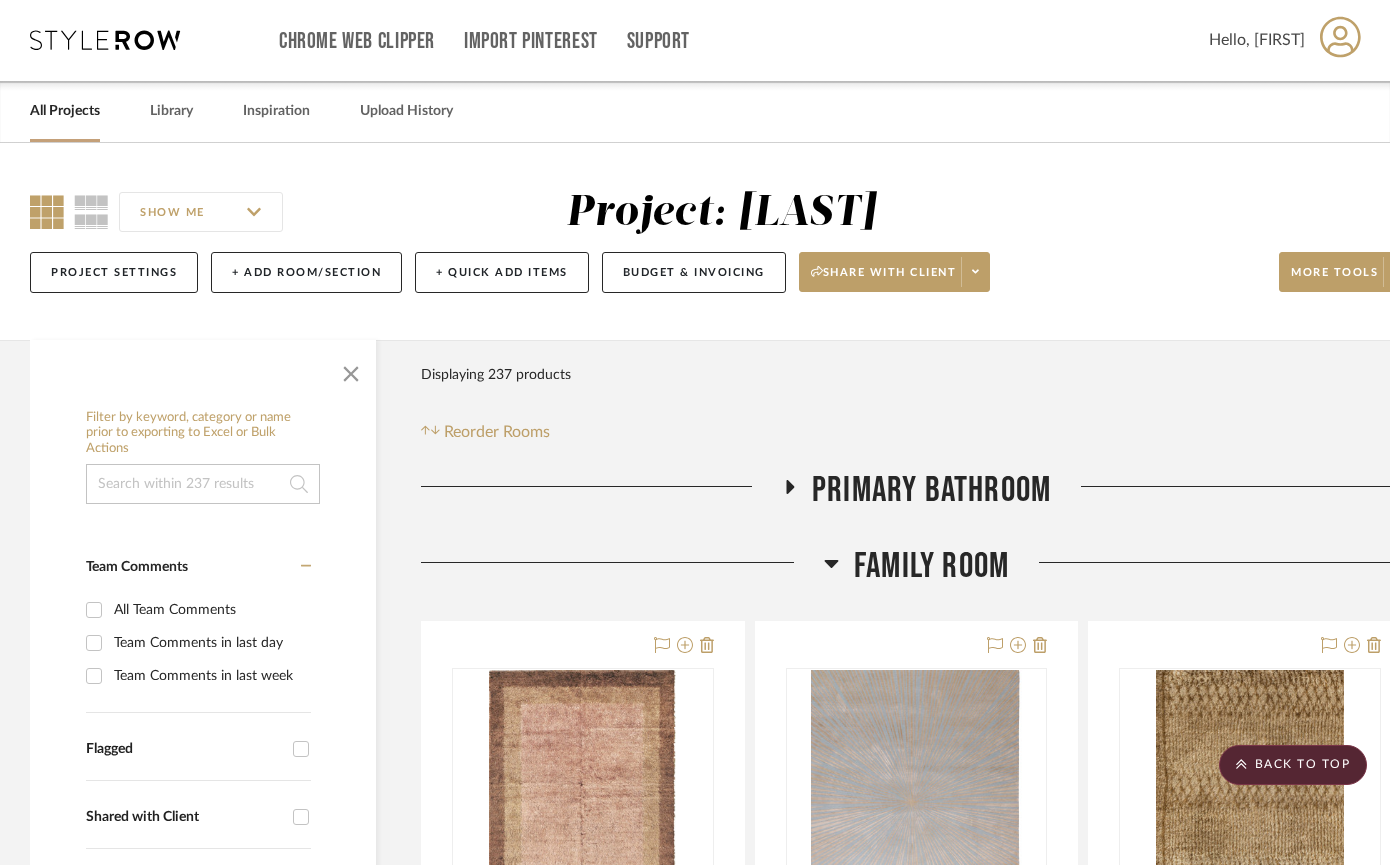 scroll, scrollTop: 0, scrollLeft: 0, axis: both 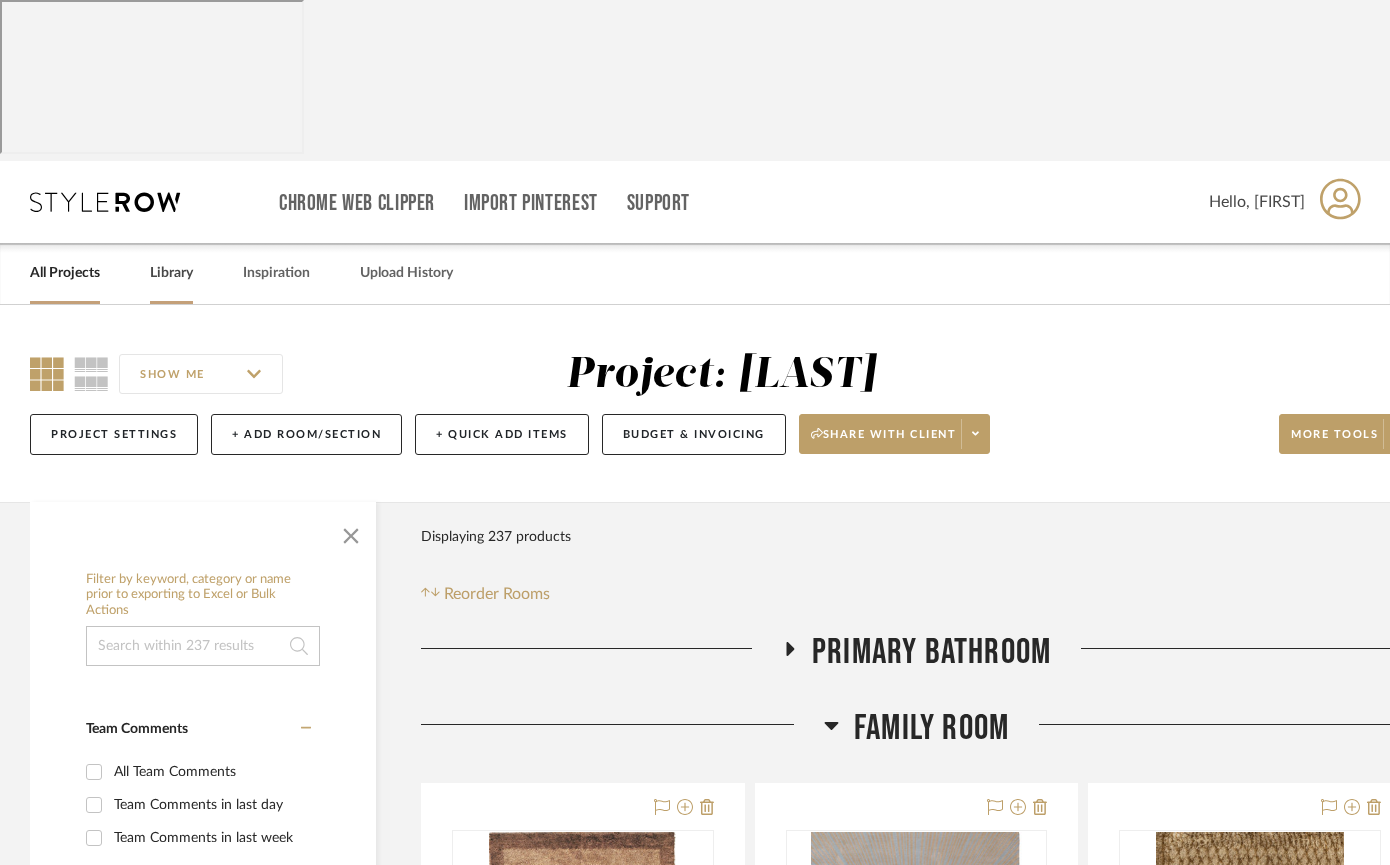 click on "Library" at bounding box center [171, 273] 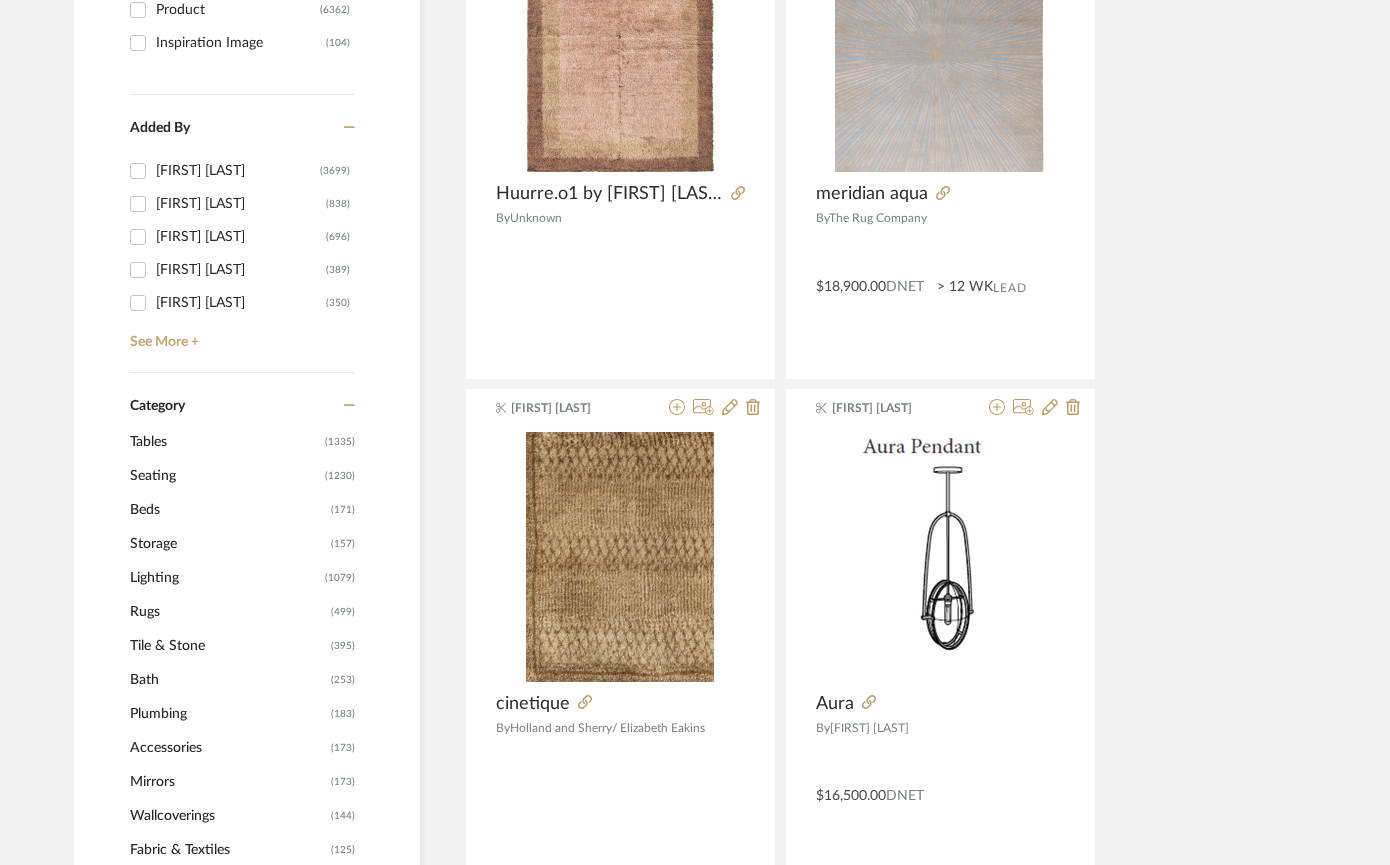 scroll, scrollTop: 733, scrollLeft: 0, axis: vertical 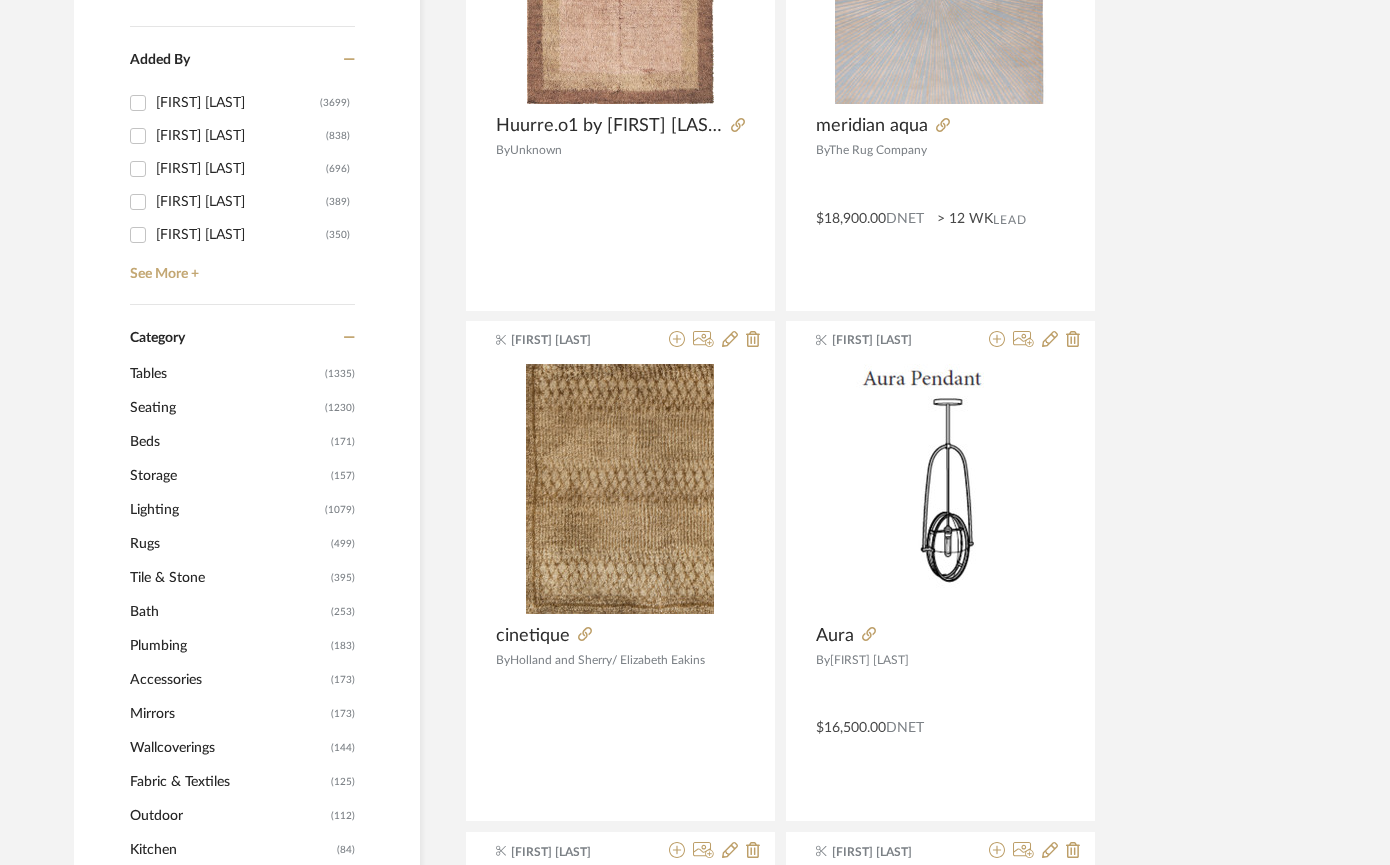 click on "Seating" 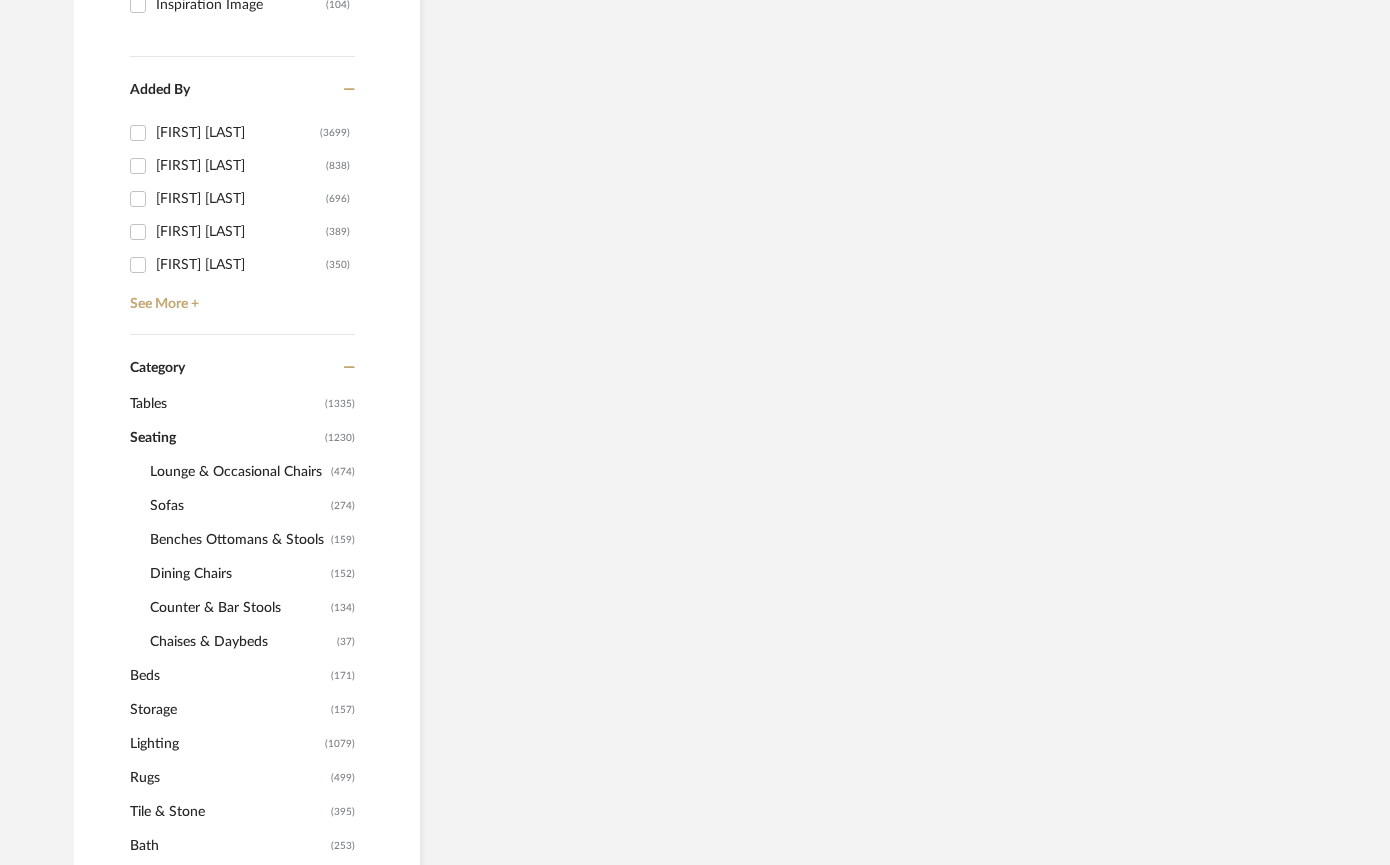 scroll, scrollTop: 763, scrollLeft: 0, axis: vertical 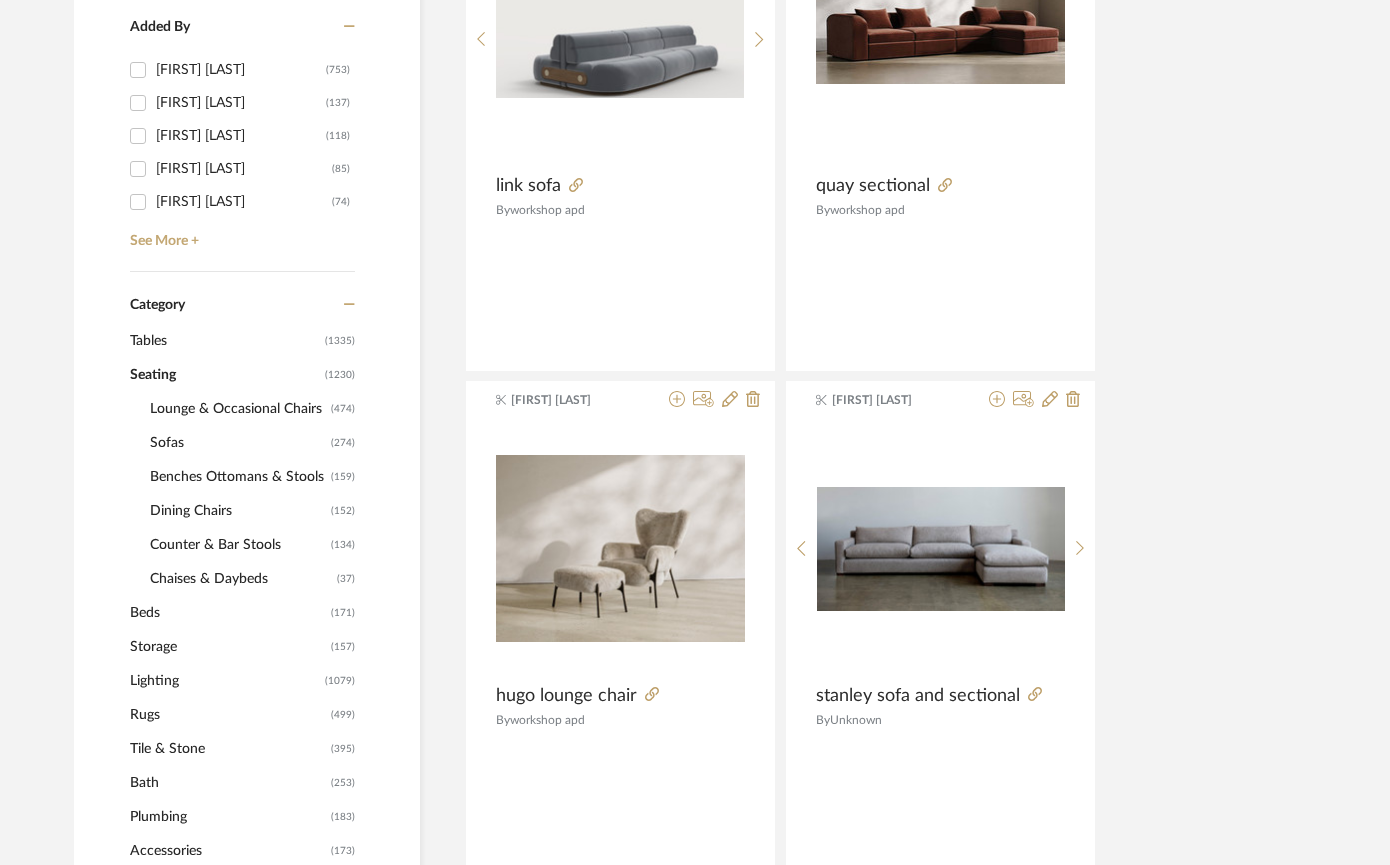 click on "Sofas" 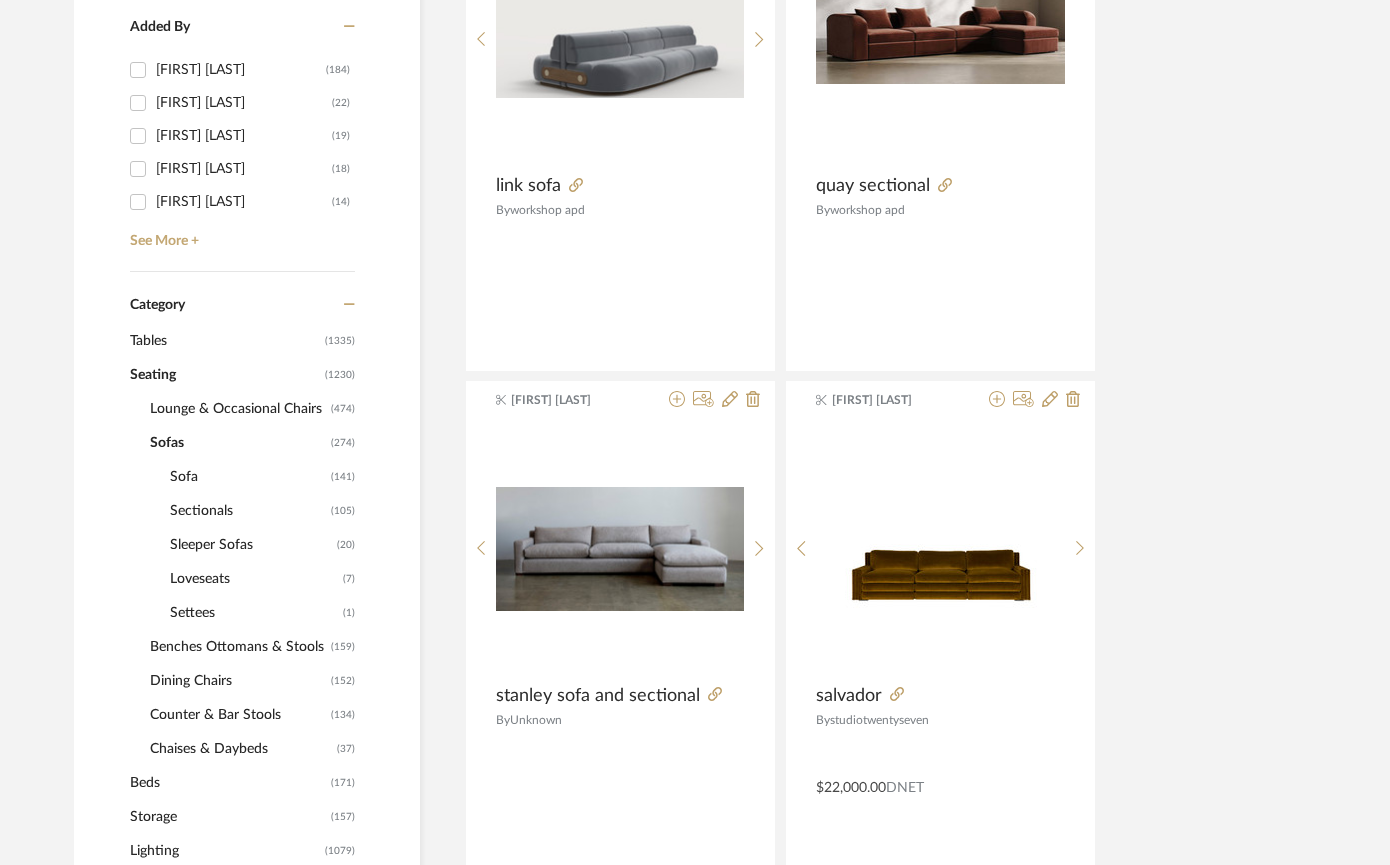 click on "Sofa" 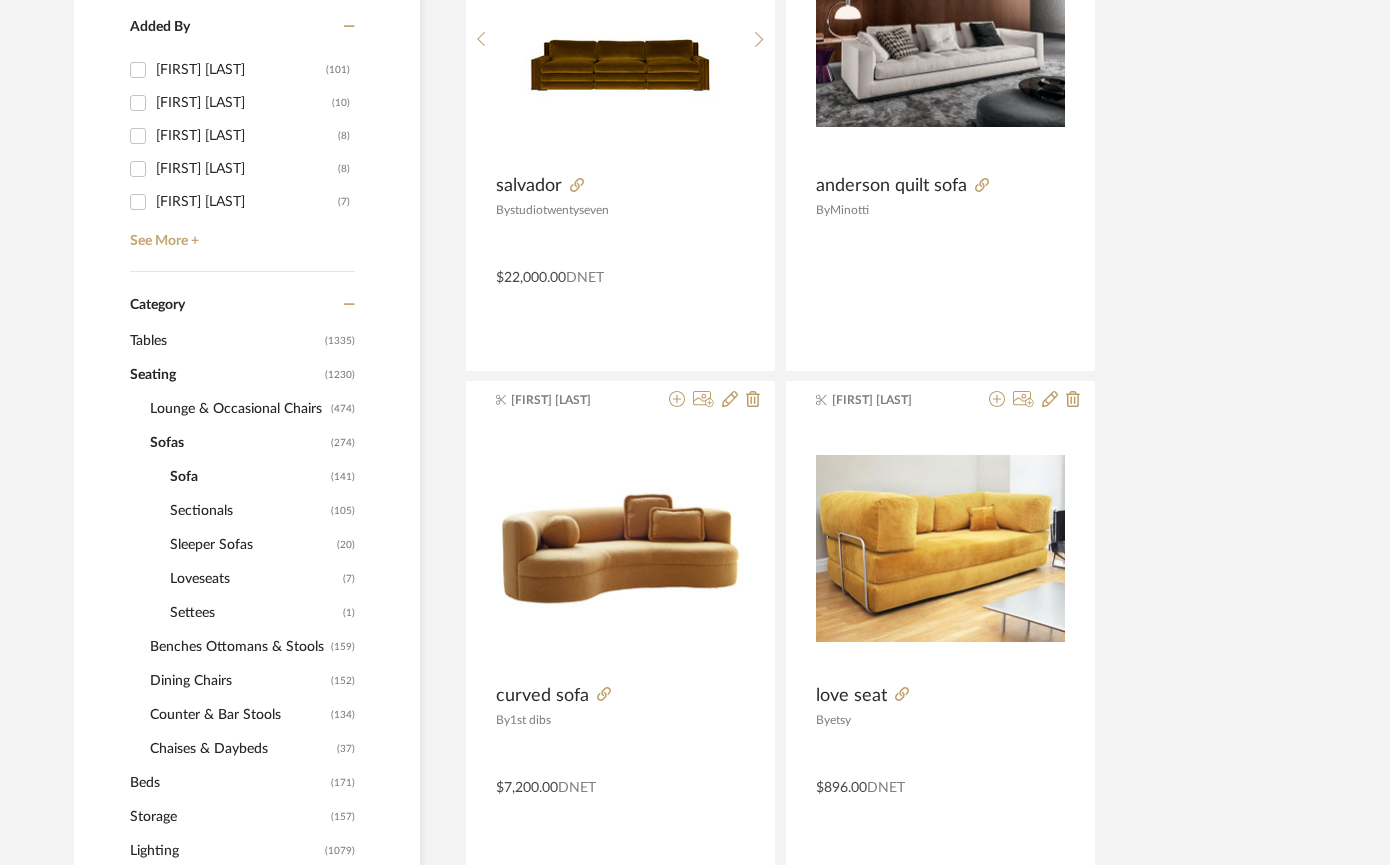 click on "Sectionals" 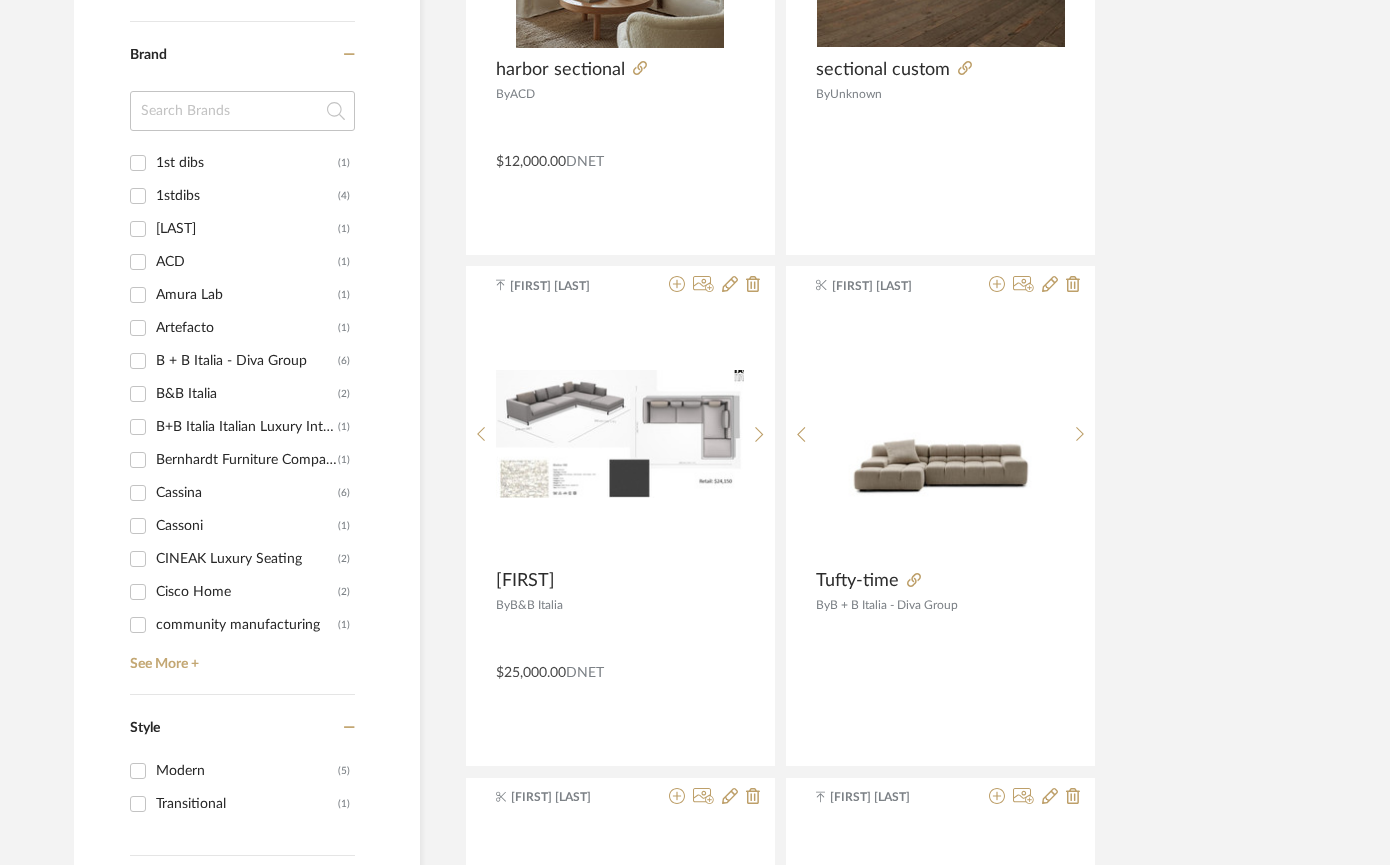 scroll, scrollTop: 2399, scrollLeft: 0, axis: vertical 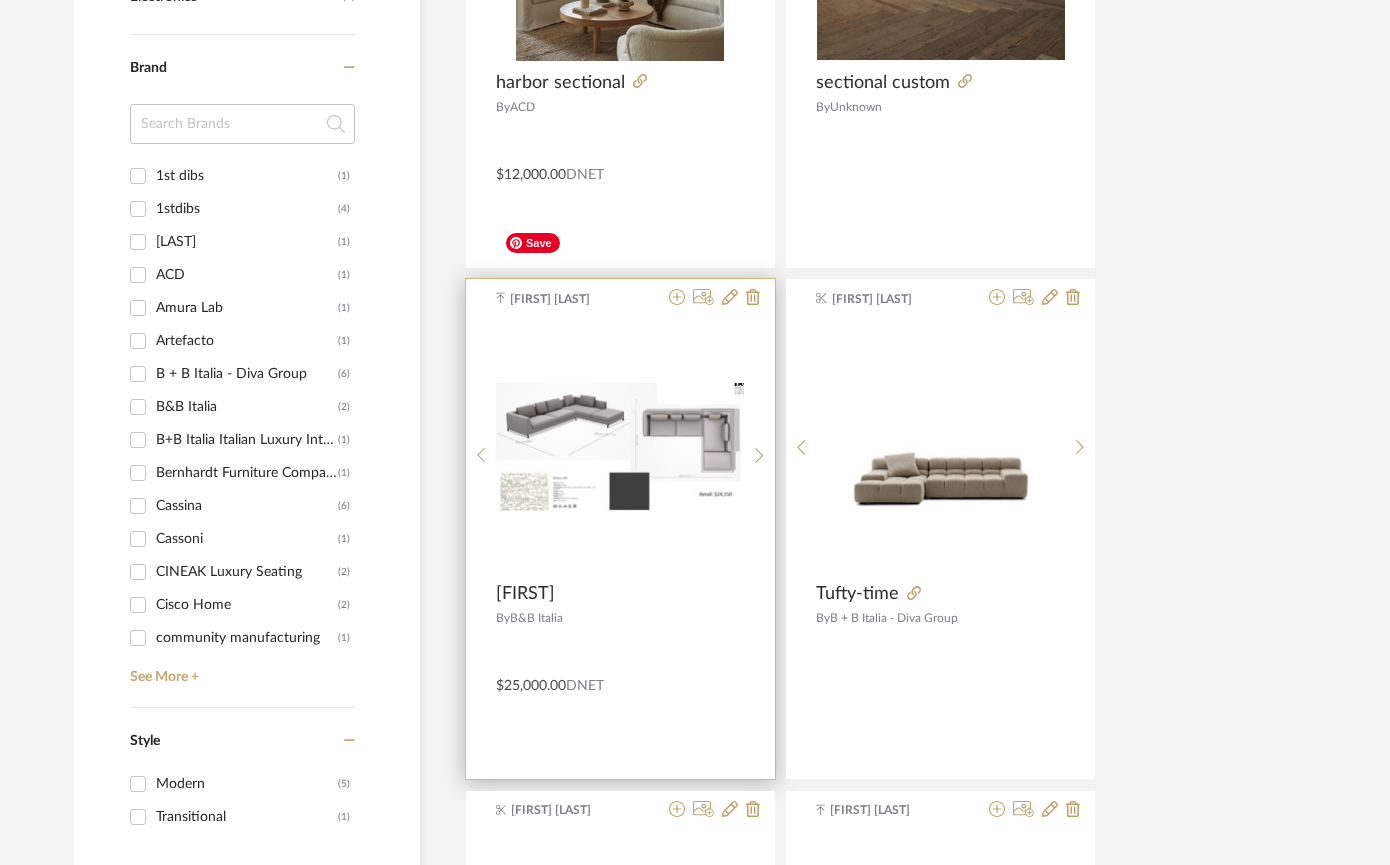 click at bounding box center [620, 447] 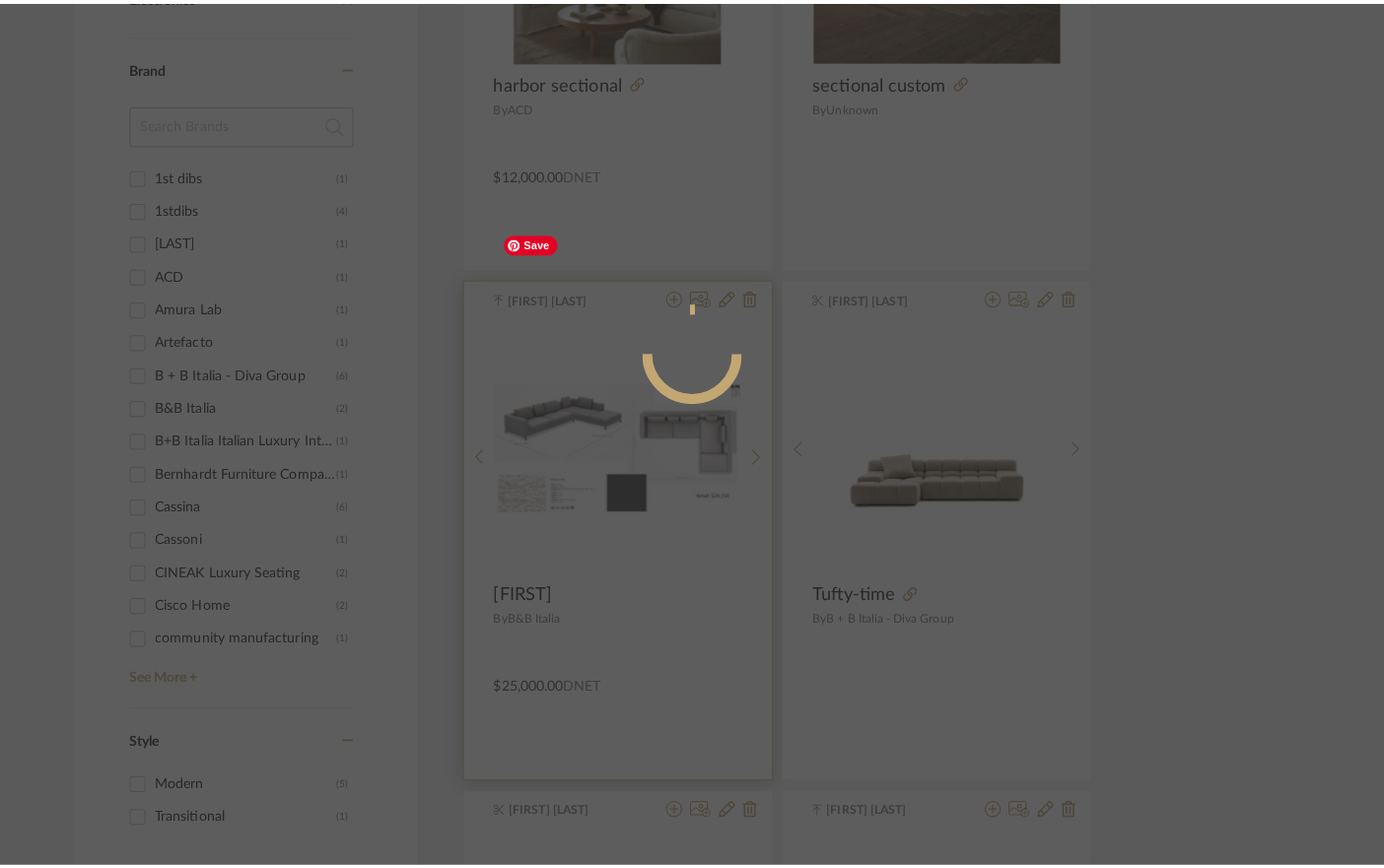 scroll, scrollTop: 0, scrollLeft: 0, axis: both 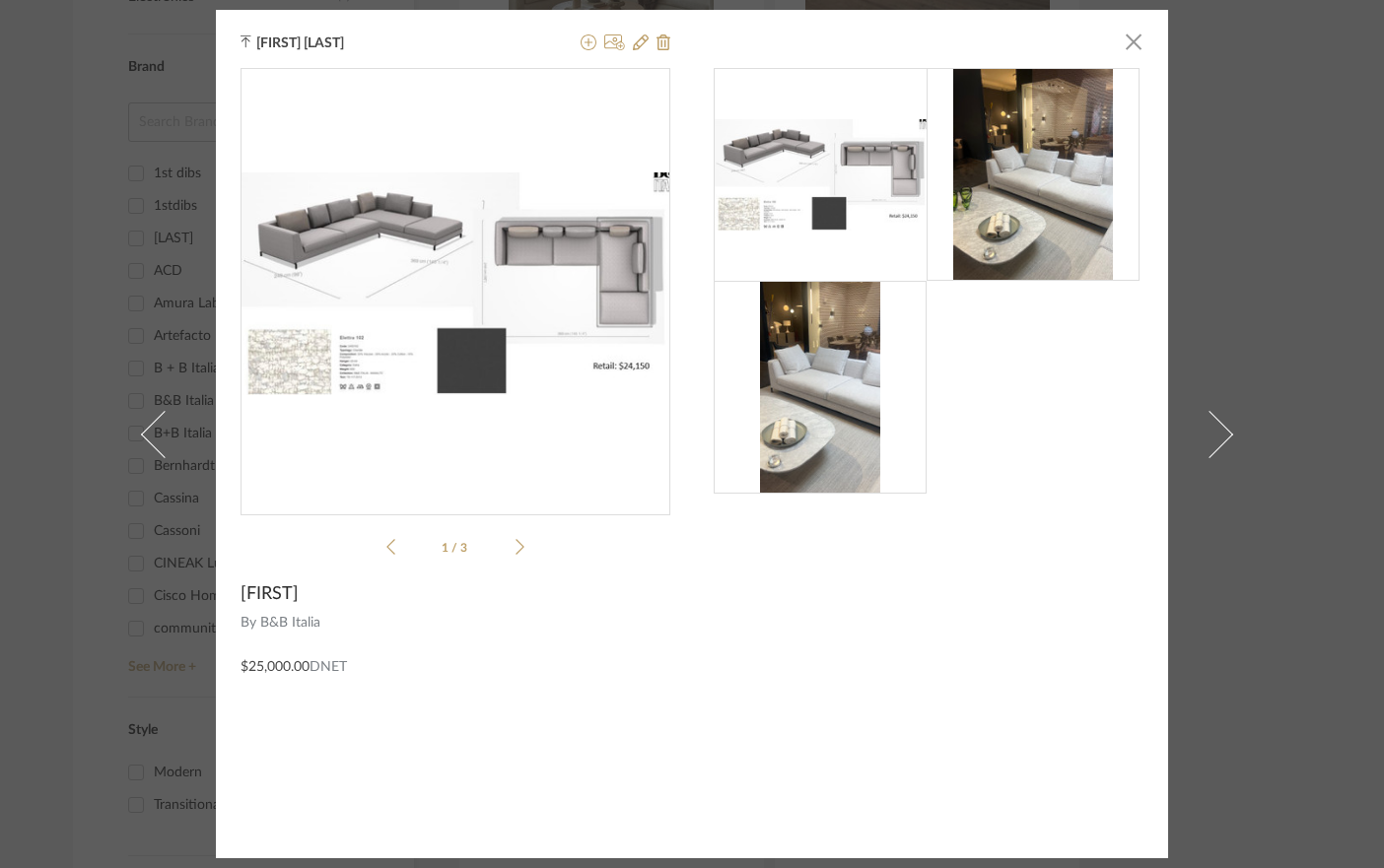 click at bounding box center [821, 174] 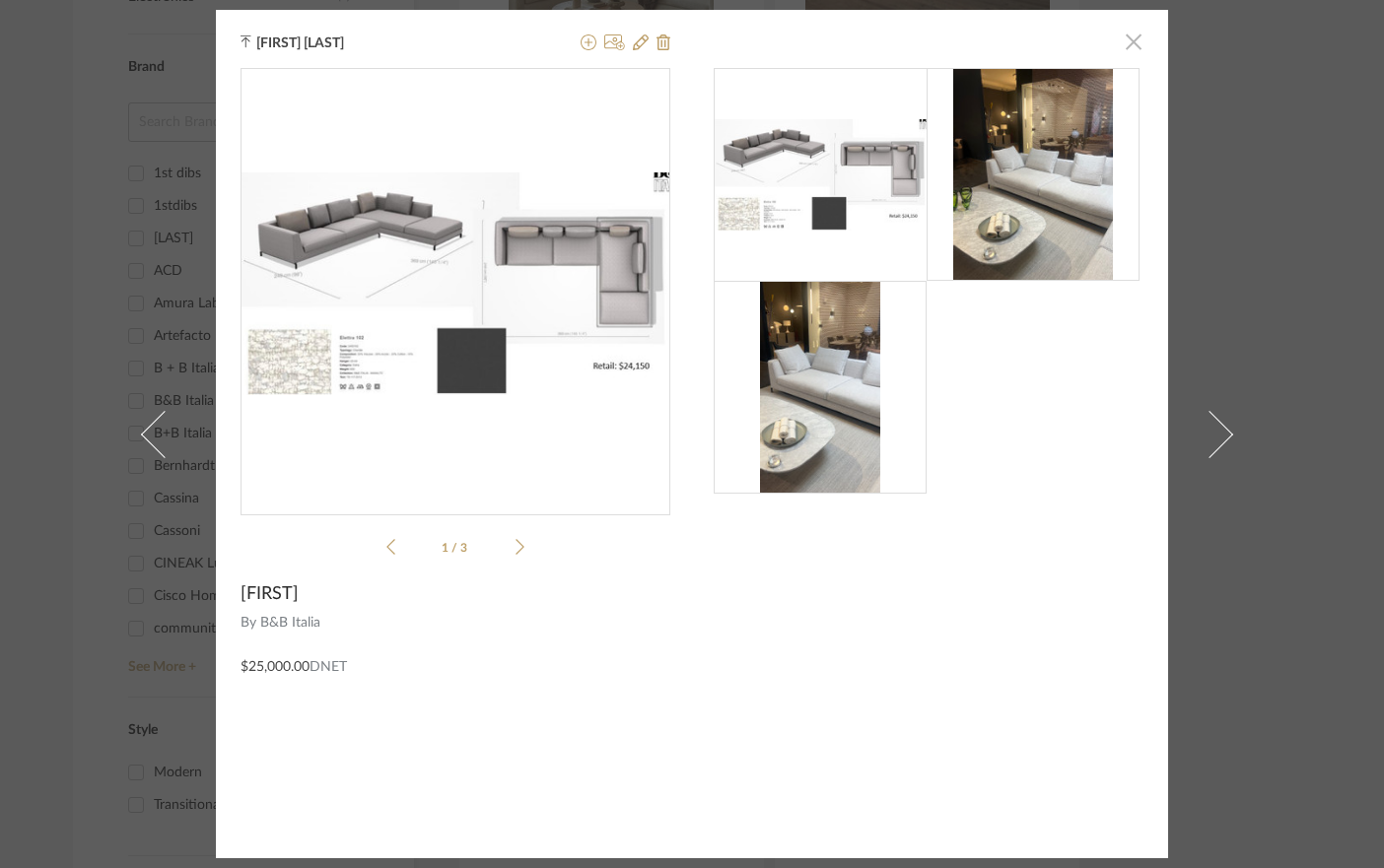 click 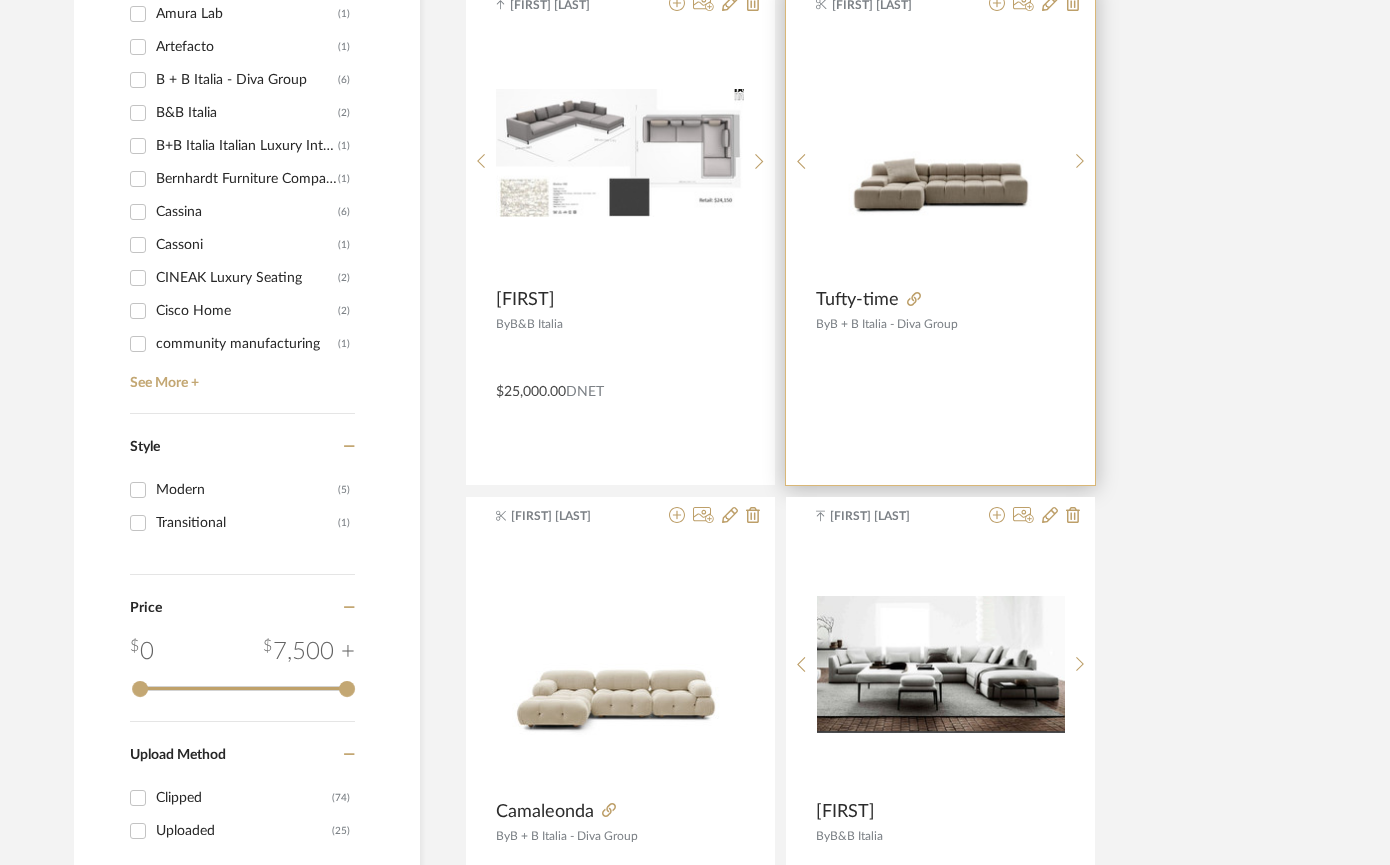 scroll, scrollTop: 2700, scrollLeft: 0, axis: vertical 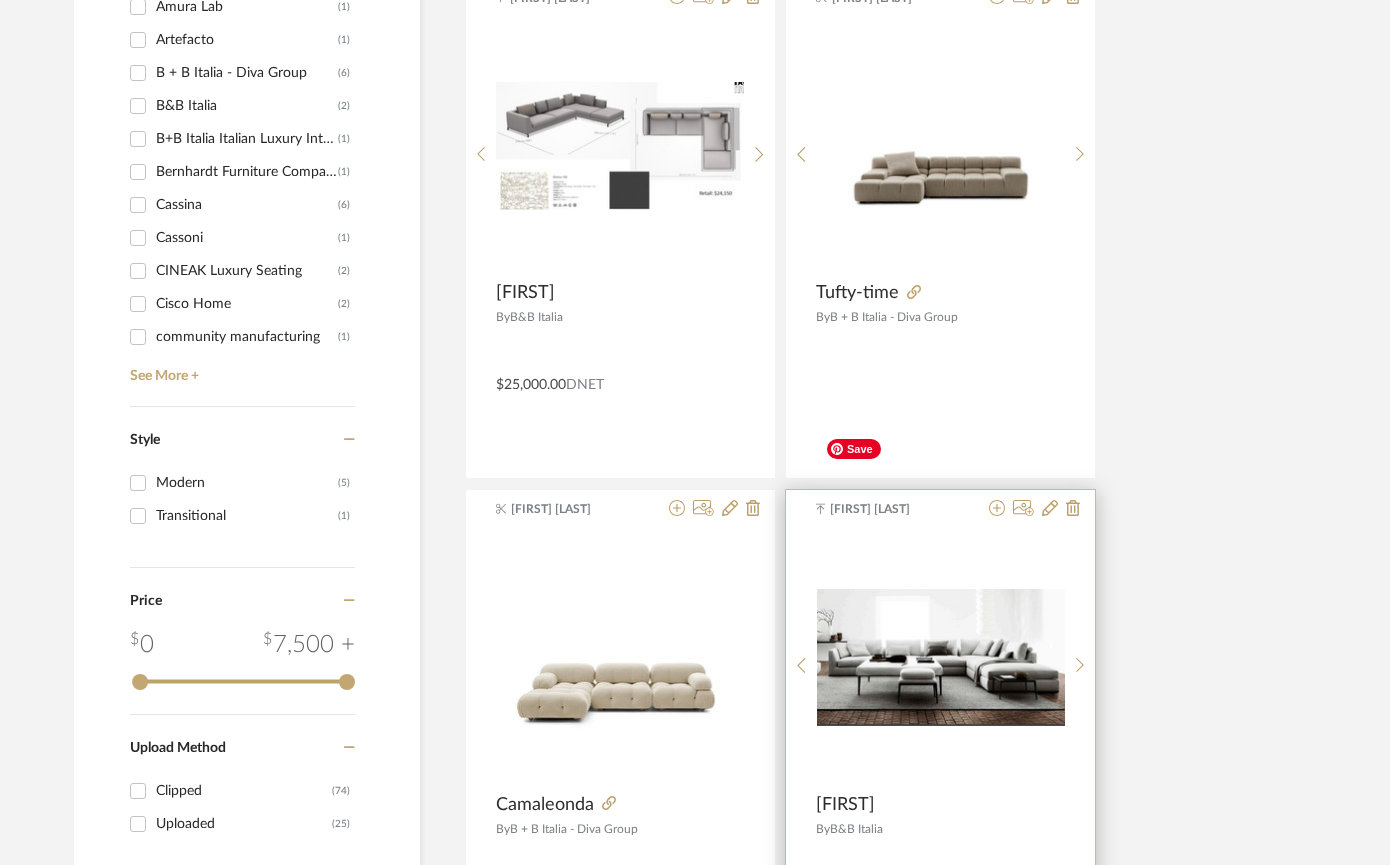 click at bounding box center [941, 657] 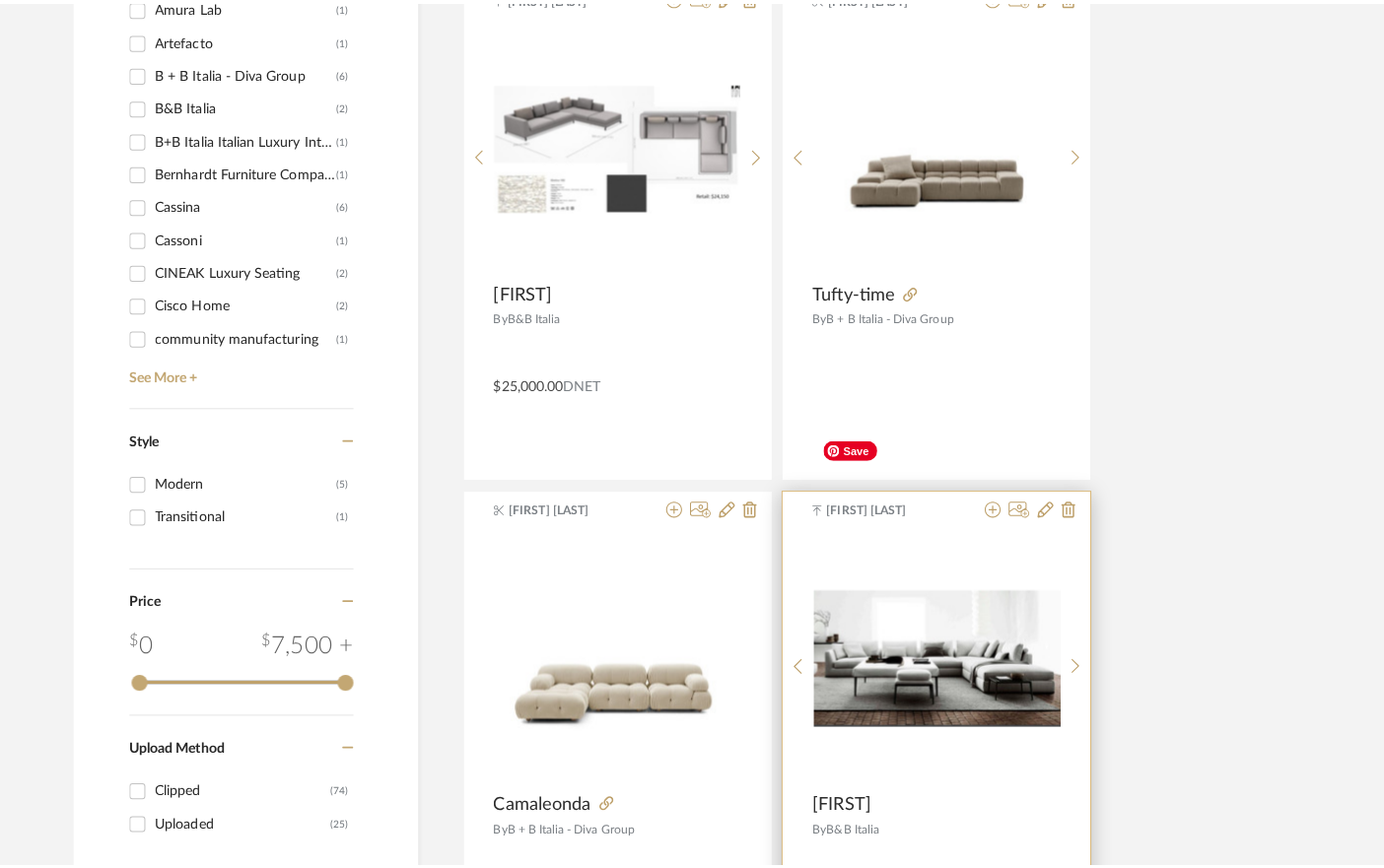 scroll, scrollTop: 0, scrollLeft: 0, axis: both 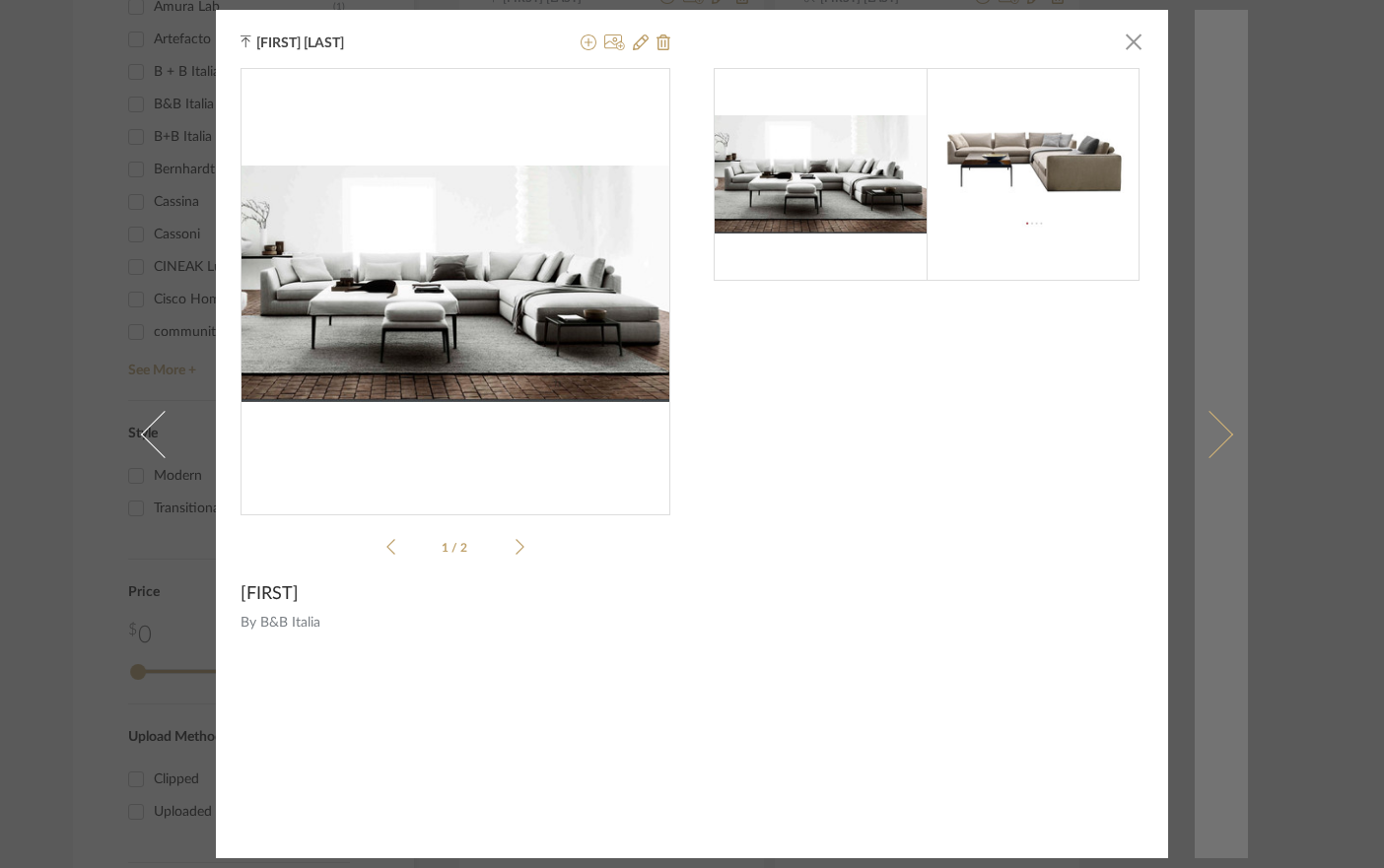 click 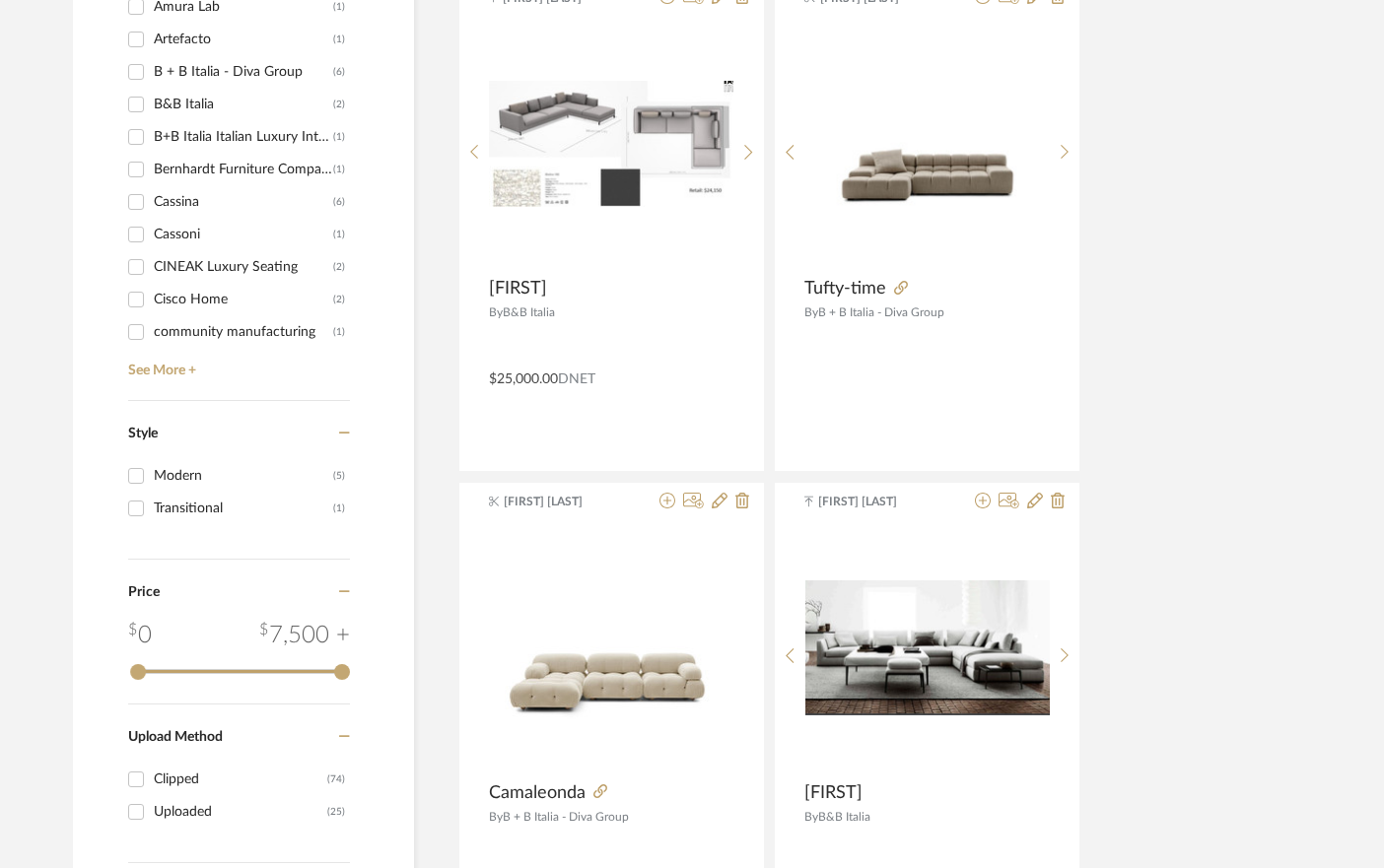 click at bounding box center (1210, 434) 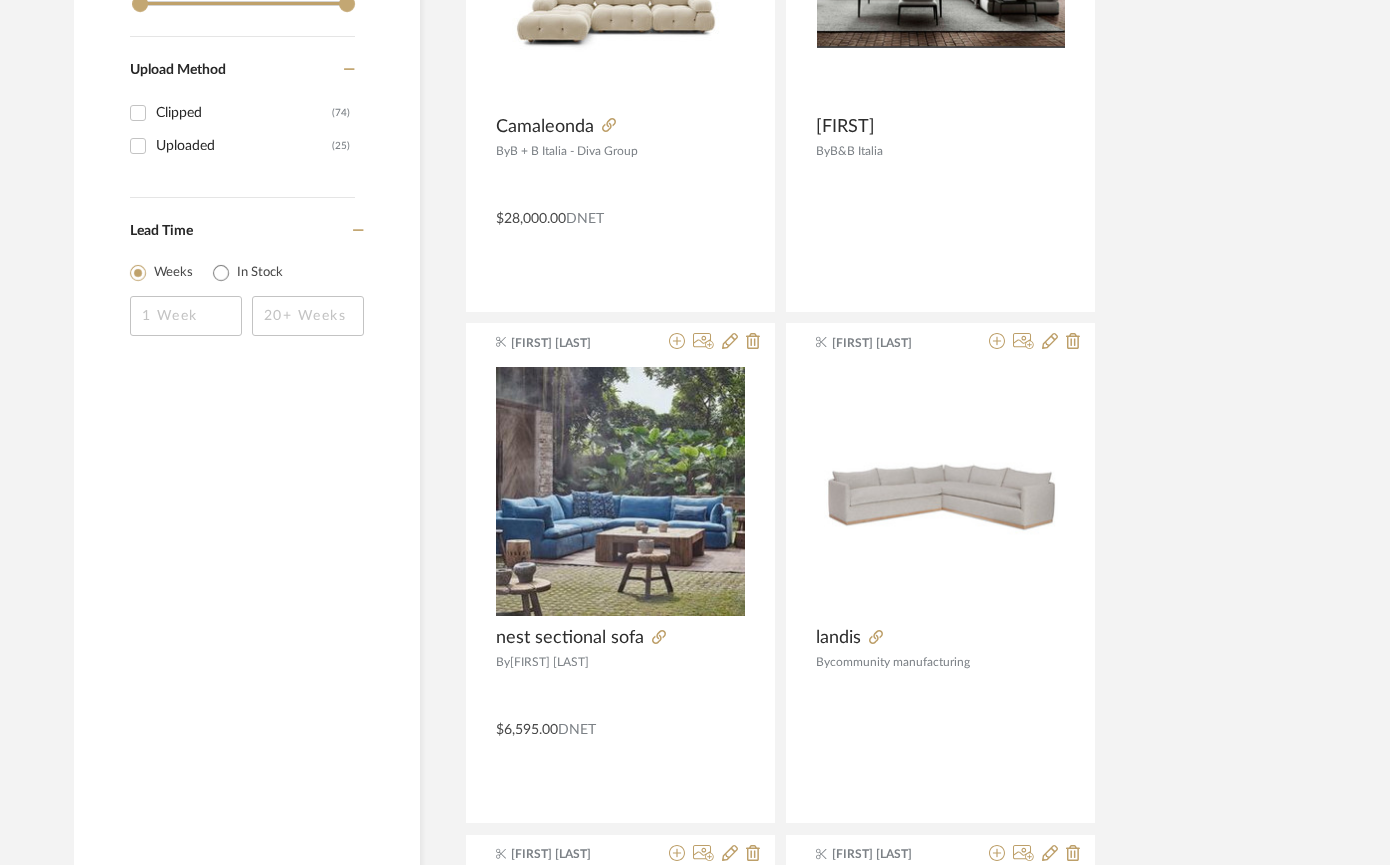 scroll, scrollTop: 3379, scrollLeft: 0, axis: vertical 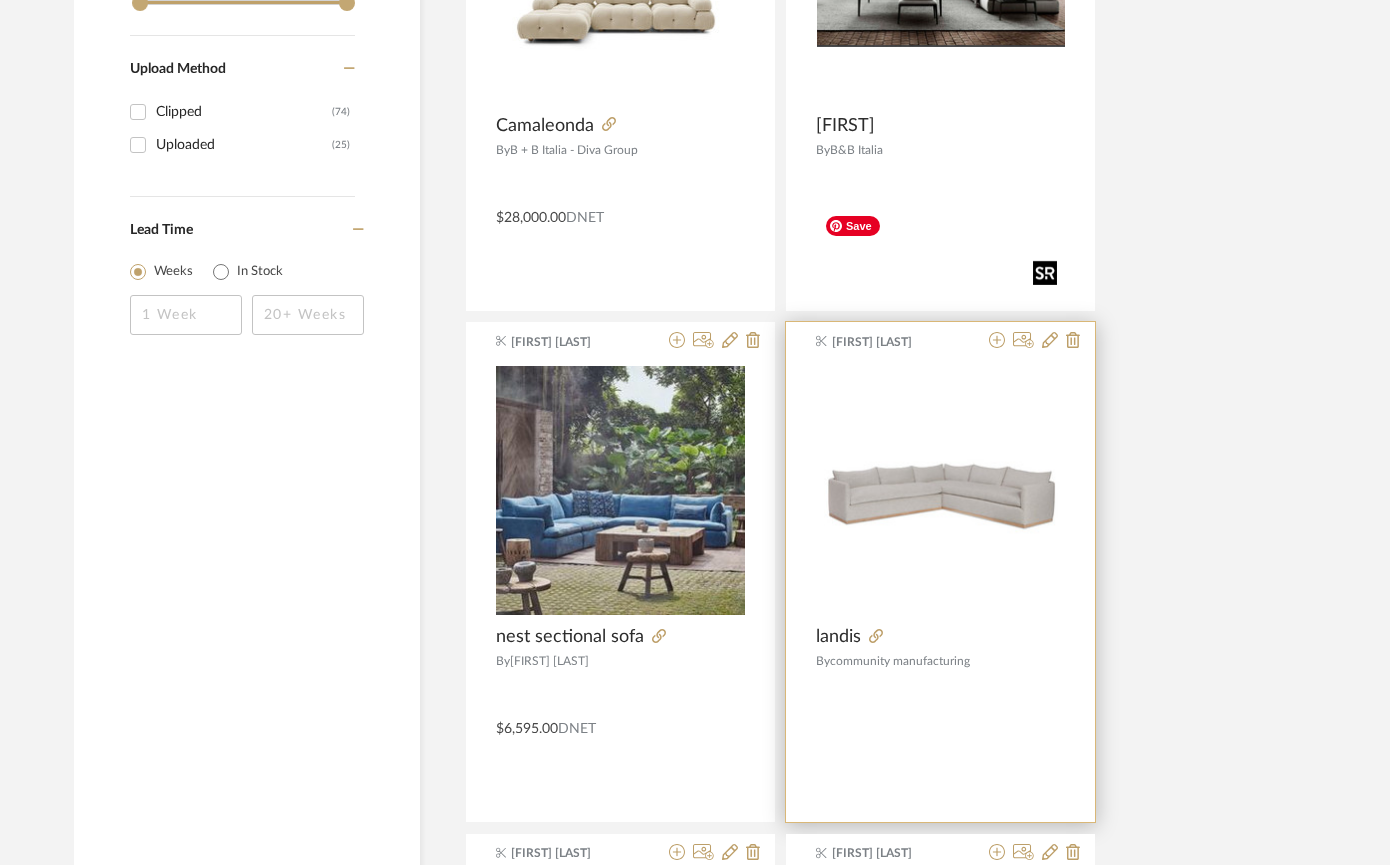 click at bounding box center (940, 490) 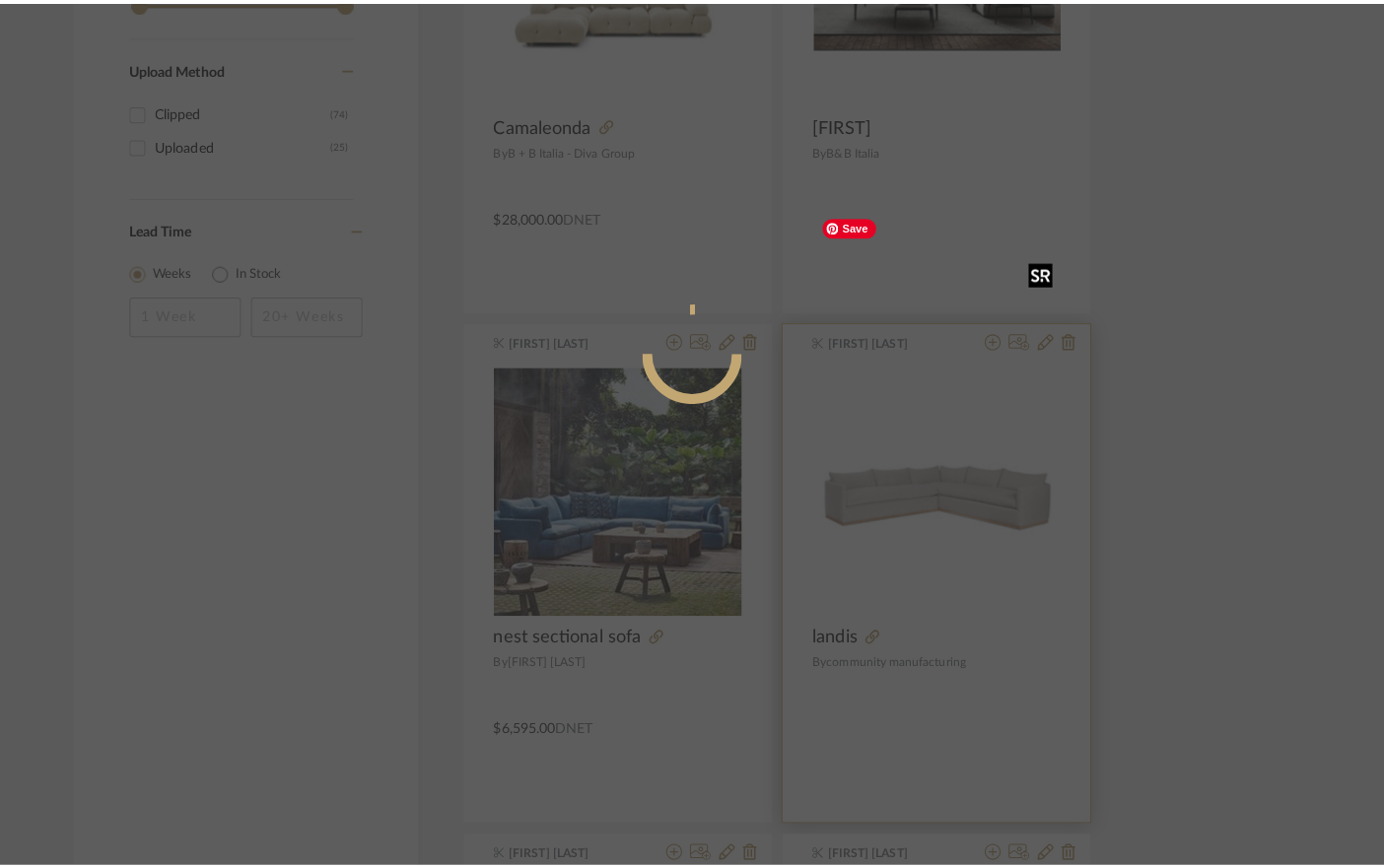 scroll, scrollTop: 0, scrollLeft: 0, axis: both 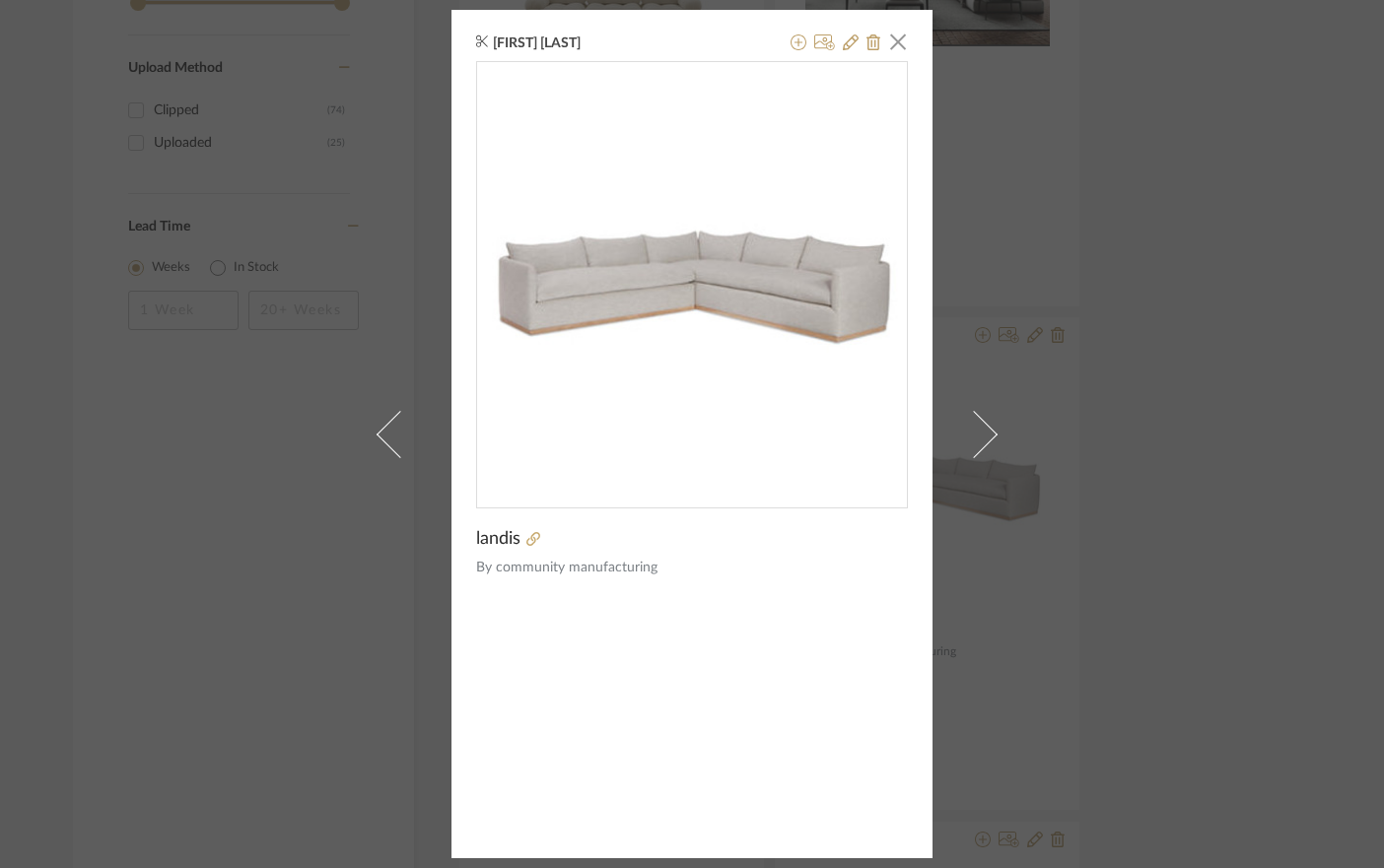 click on "[FIRST] [LAST] × landis By community manufacturing" at bounding box center [692, 434] 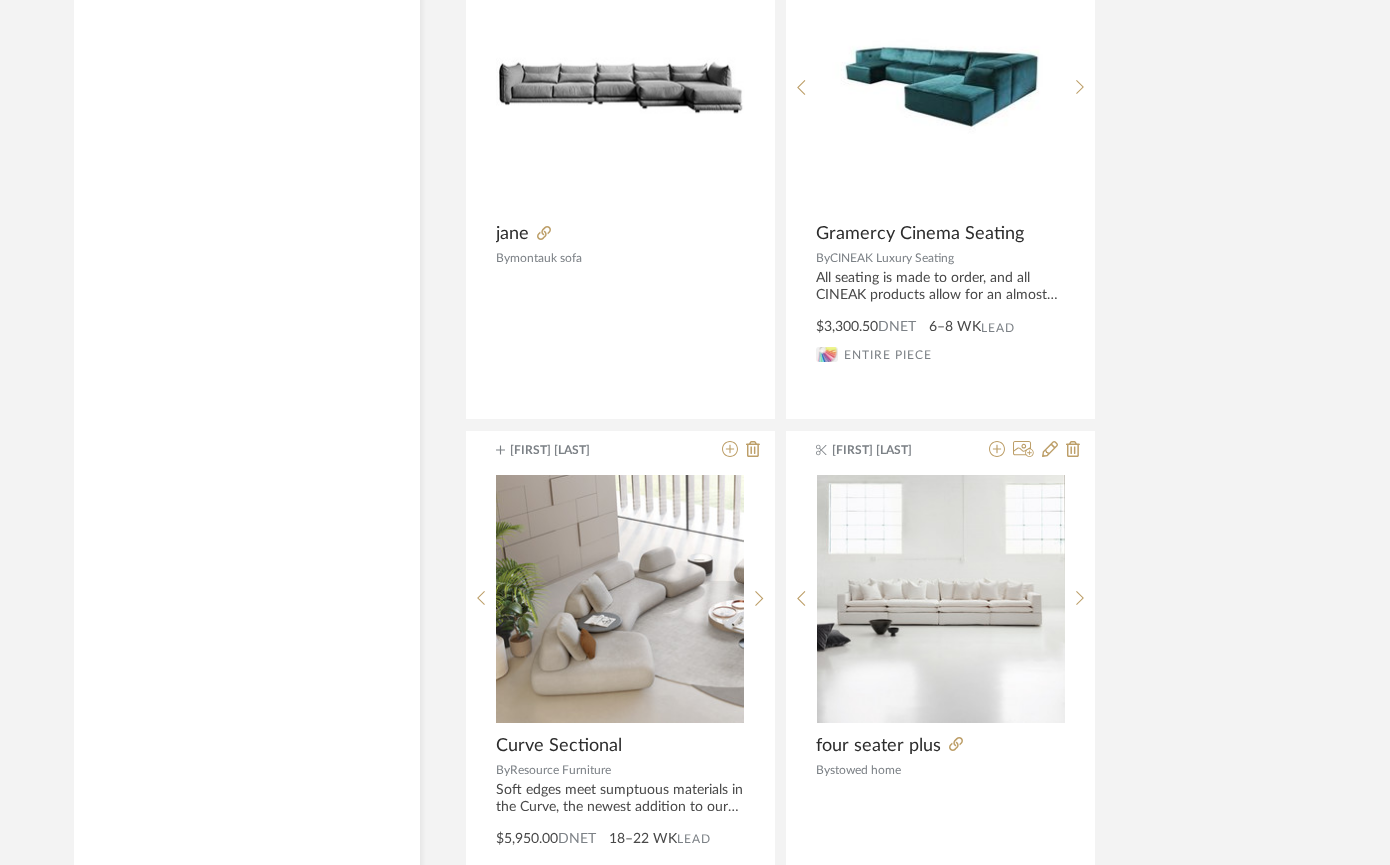 scroll, scrollTop: 9015, scrollLeft: 0, axis: vertical 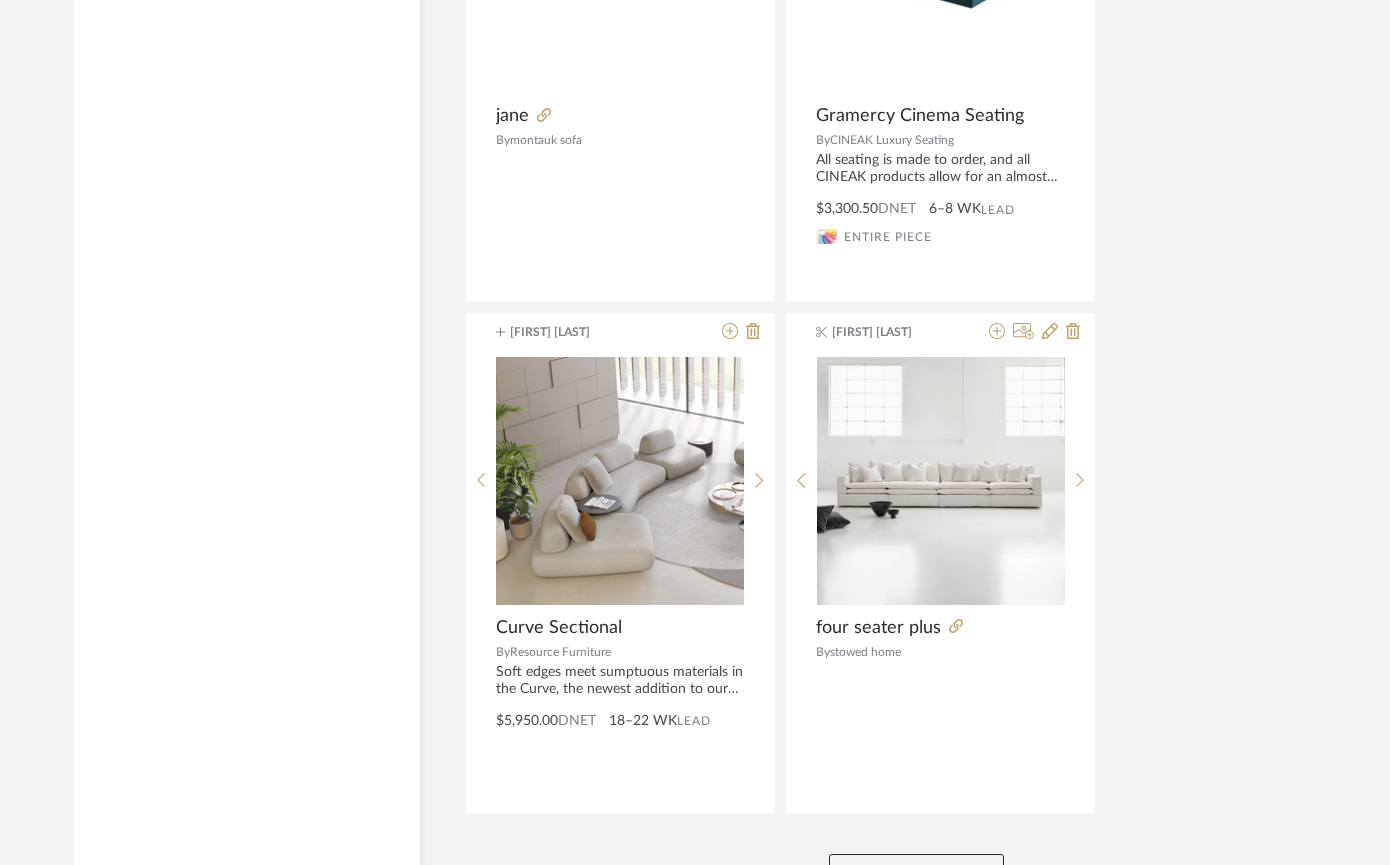 click on "View More" 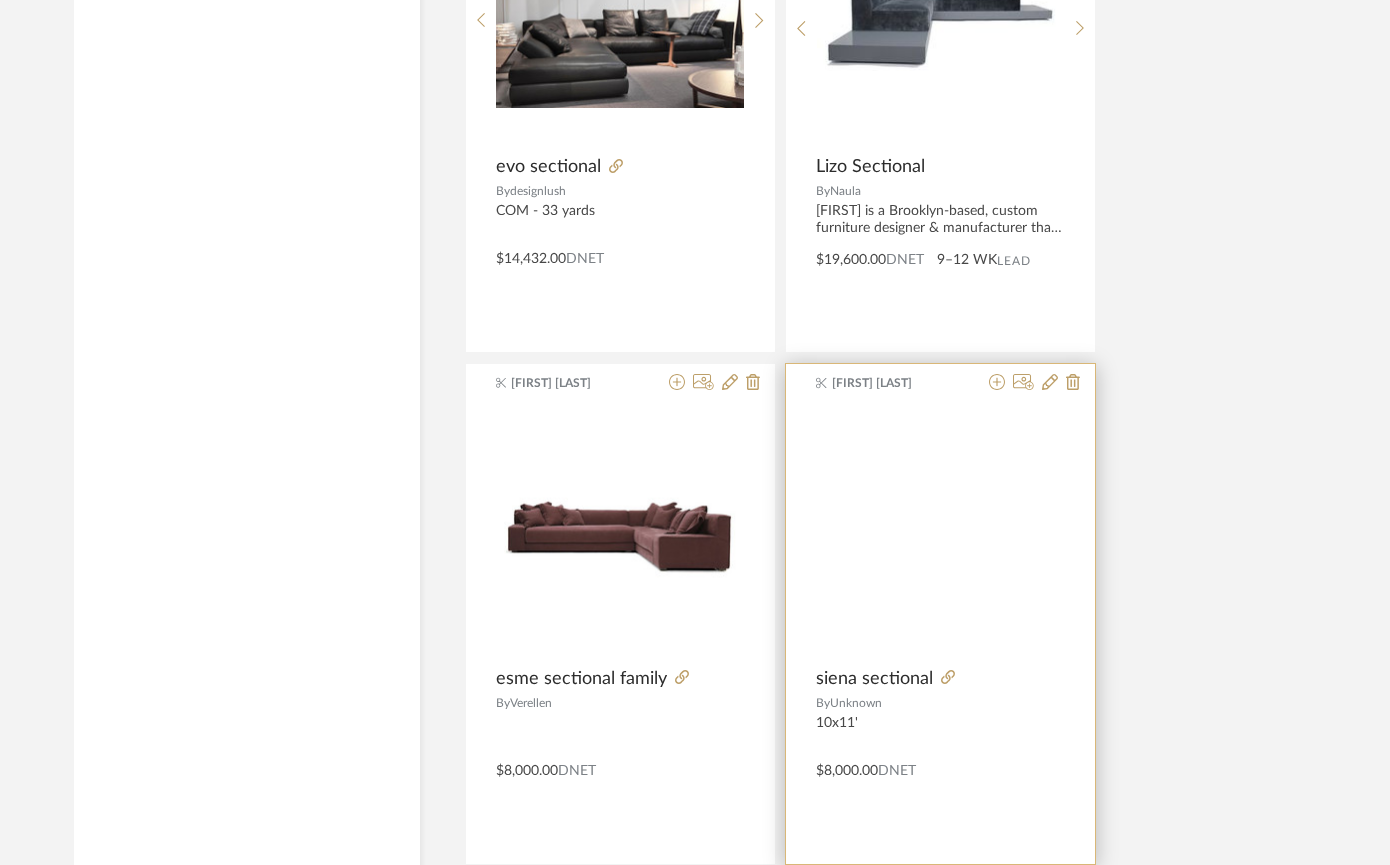 scroll, scrollTop: 14074, scrollLeft: 0, axis: vertical 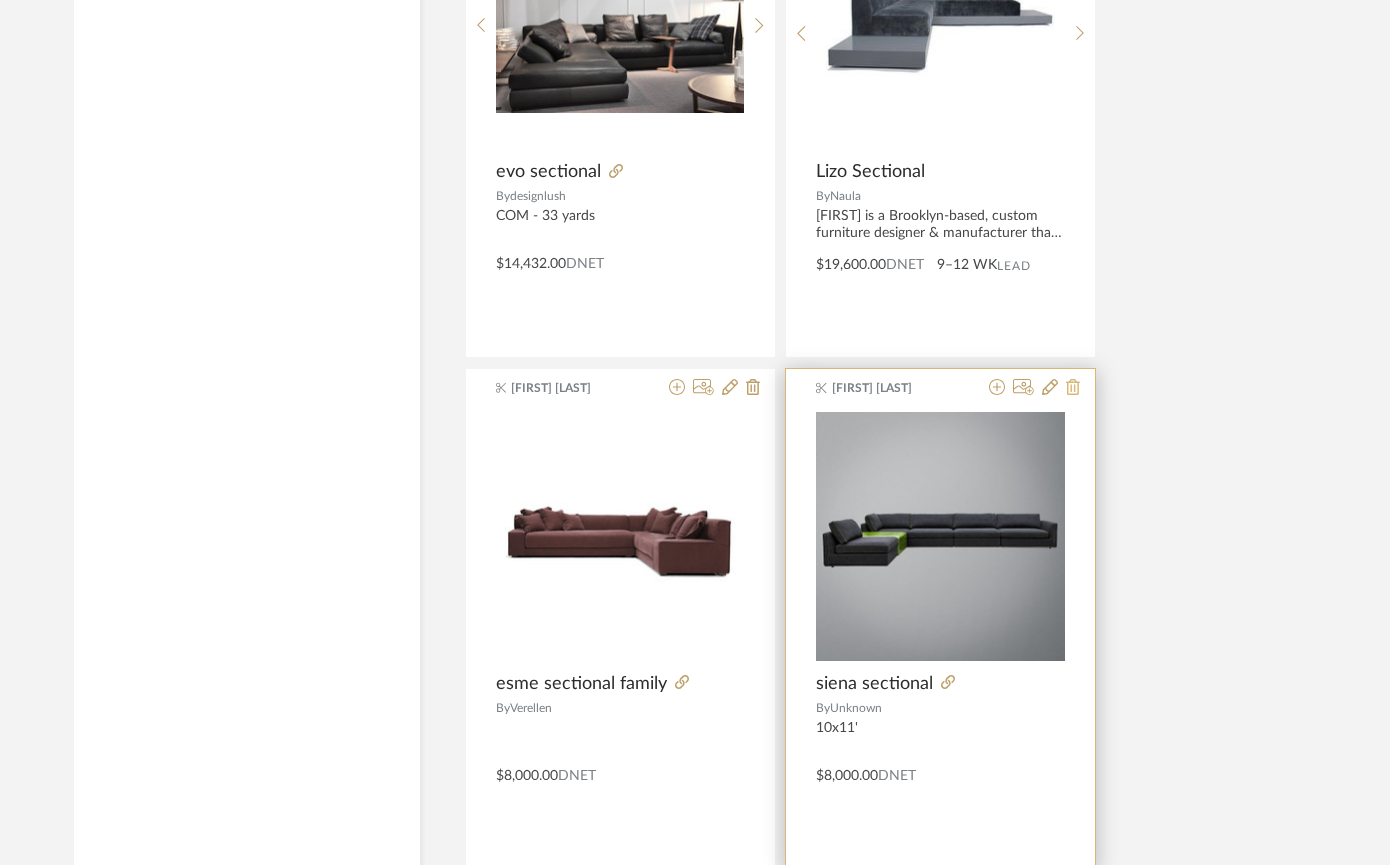 click 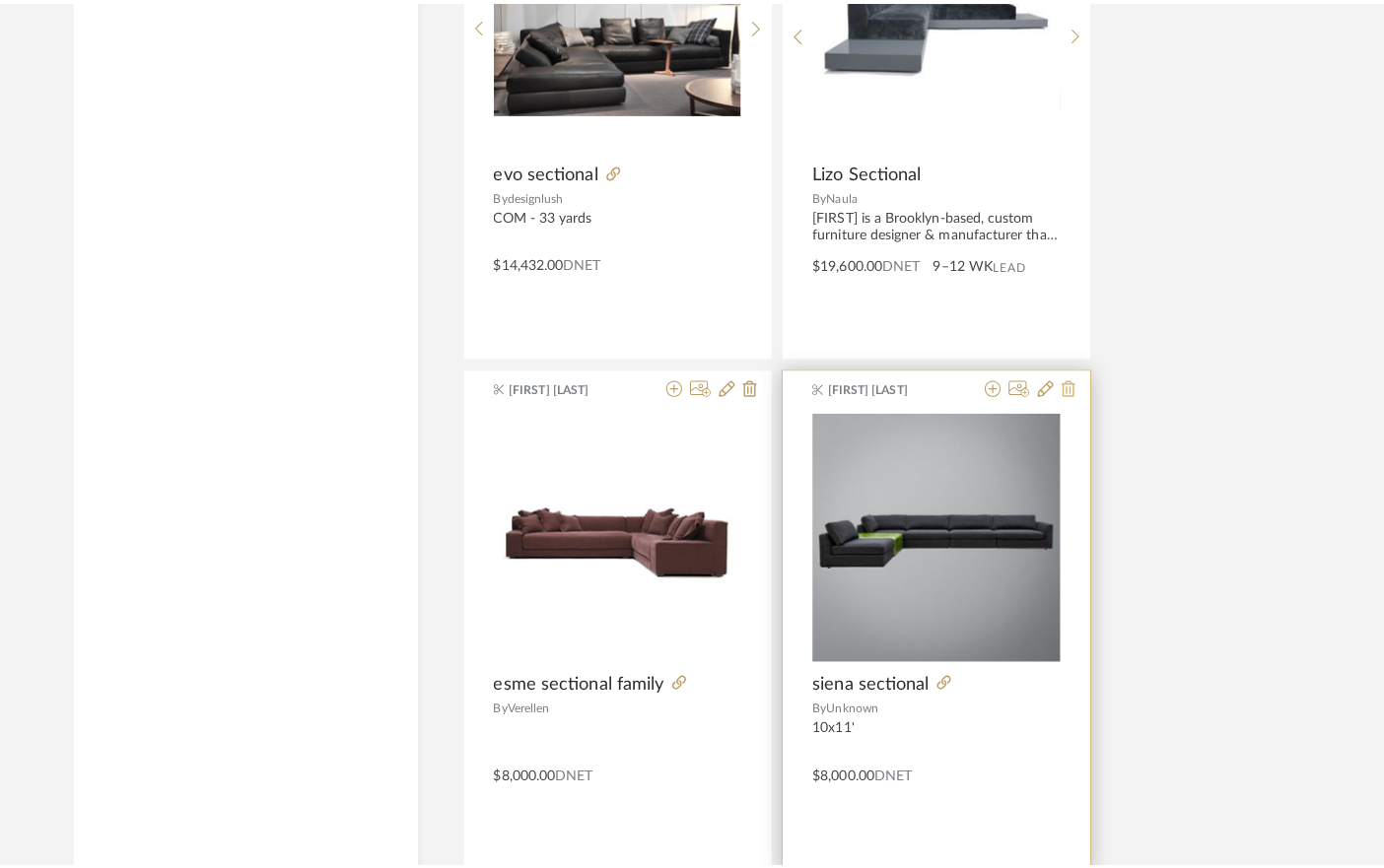 scroll, scrollTop: 0, scrollLeft: 0, axis: both 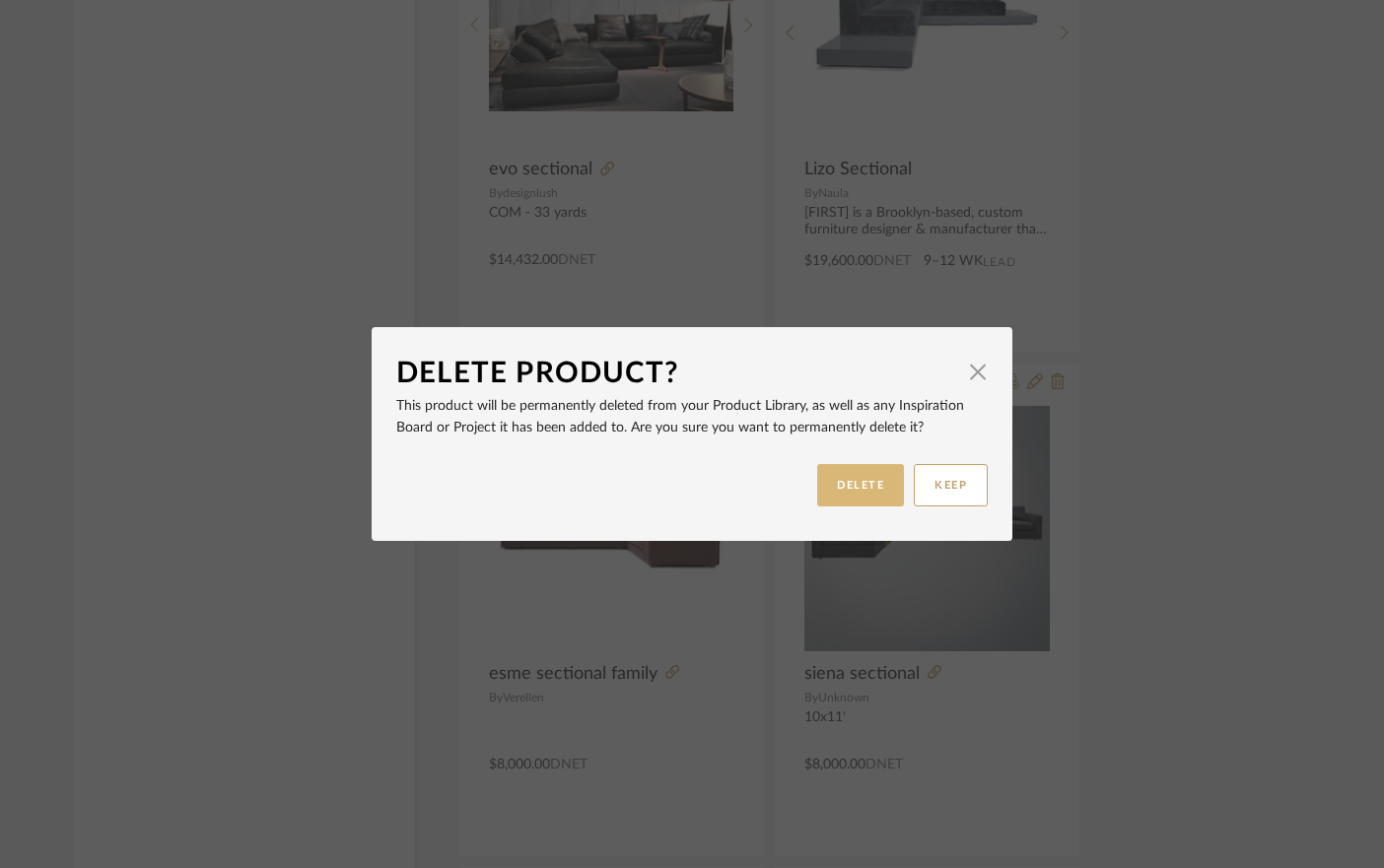 click on "DELETE" at bounding box center (861, 485) 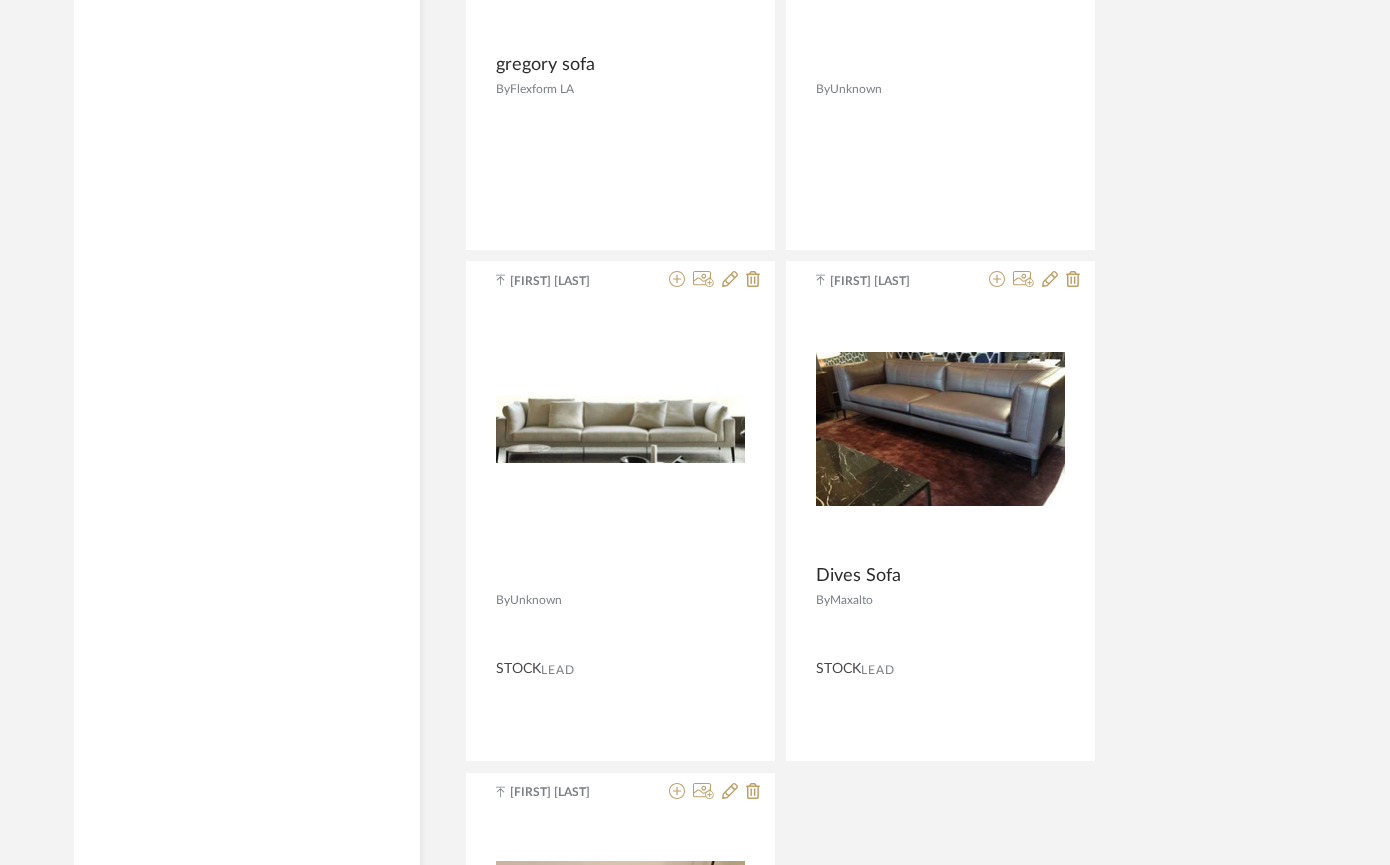 scroll, scrollTop: 17765, scrollLeft: 0, axis: vertical 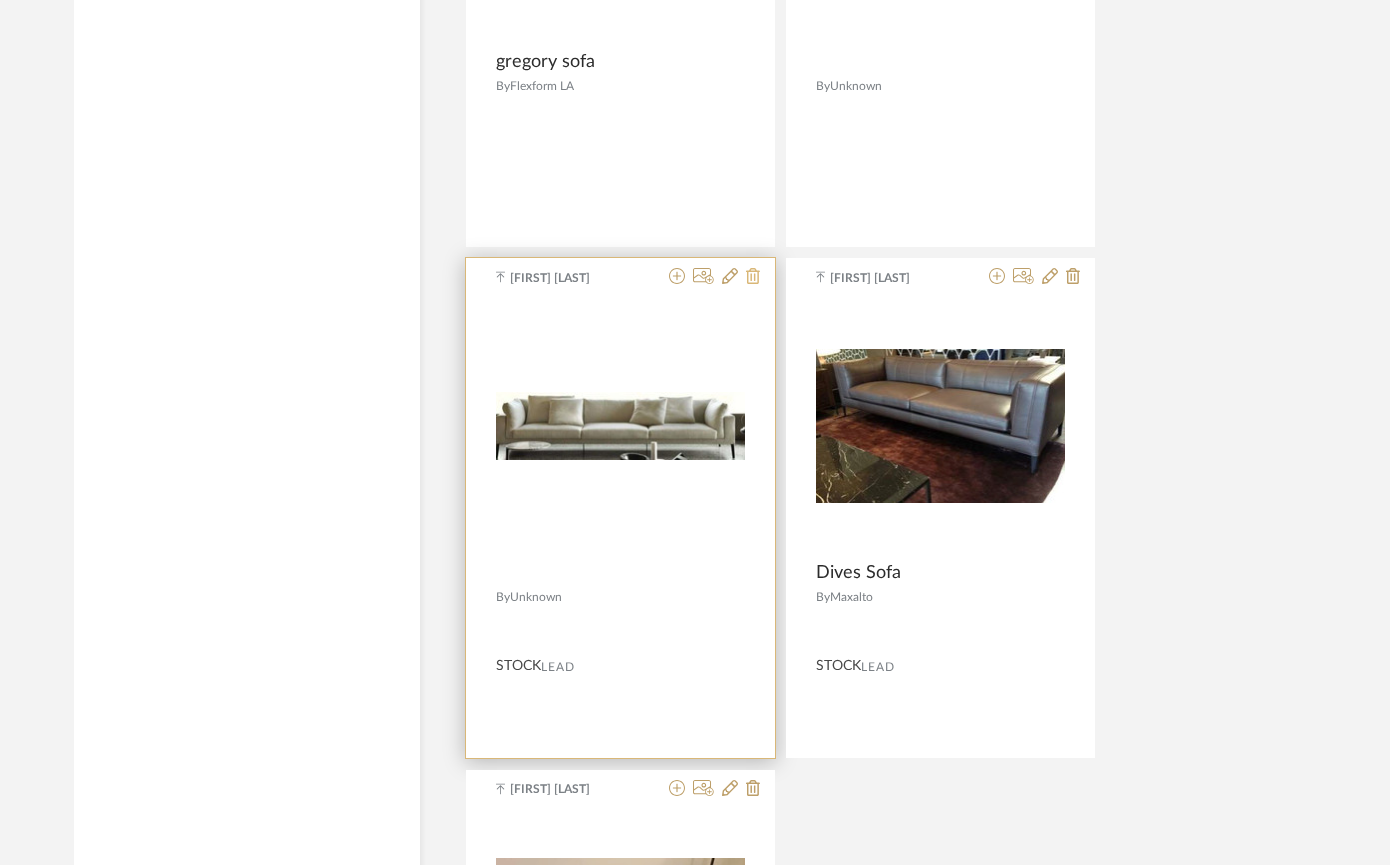 click 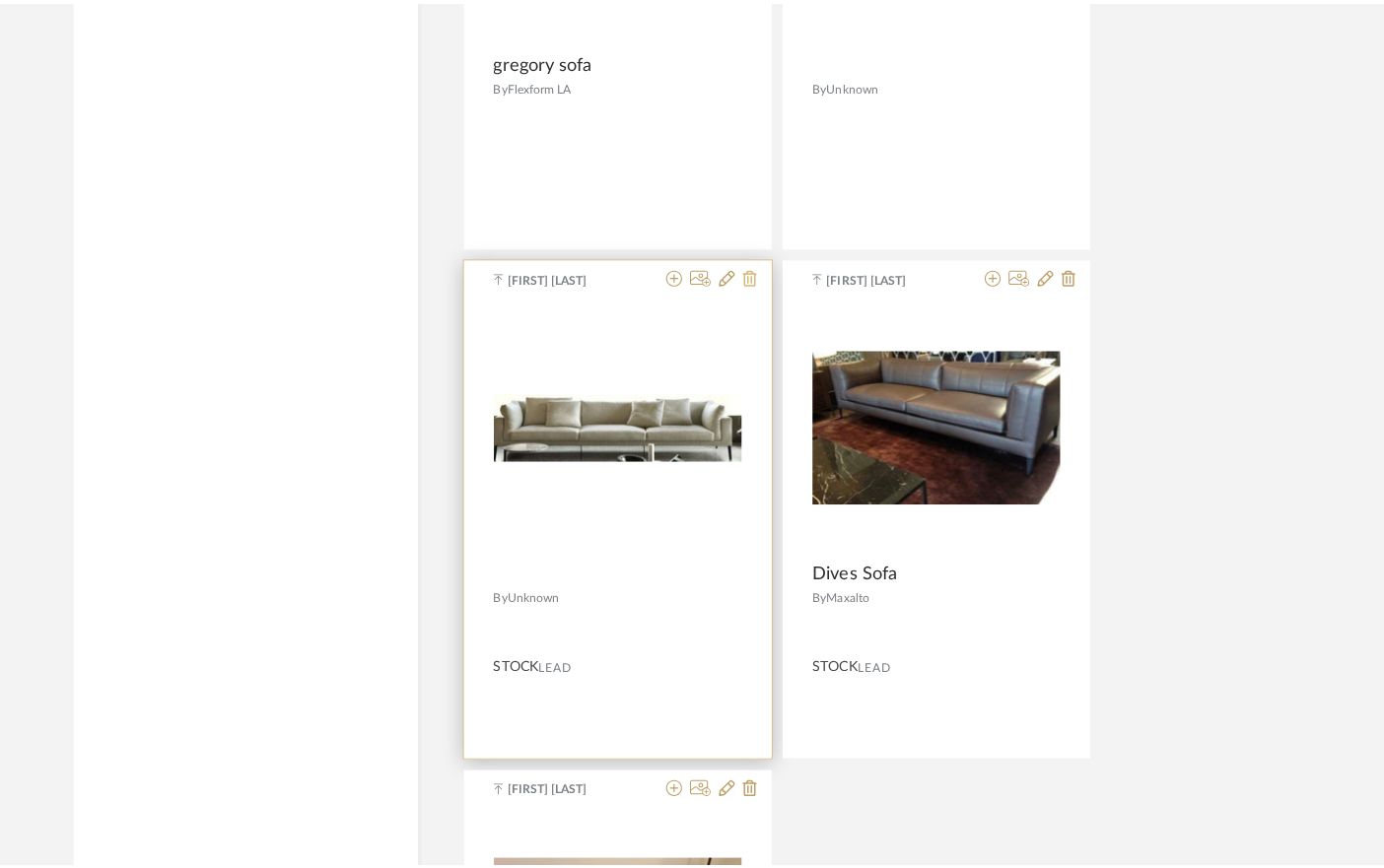 scroll, scrollTop: 0, scrollLeft: 0, axis: both 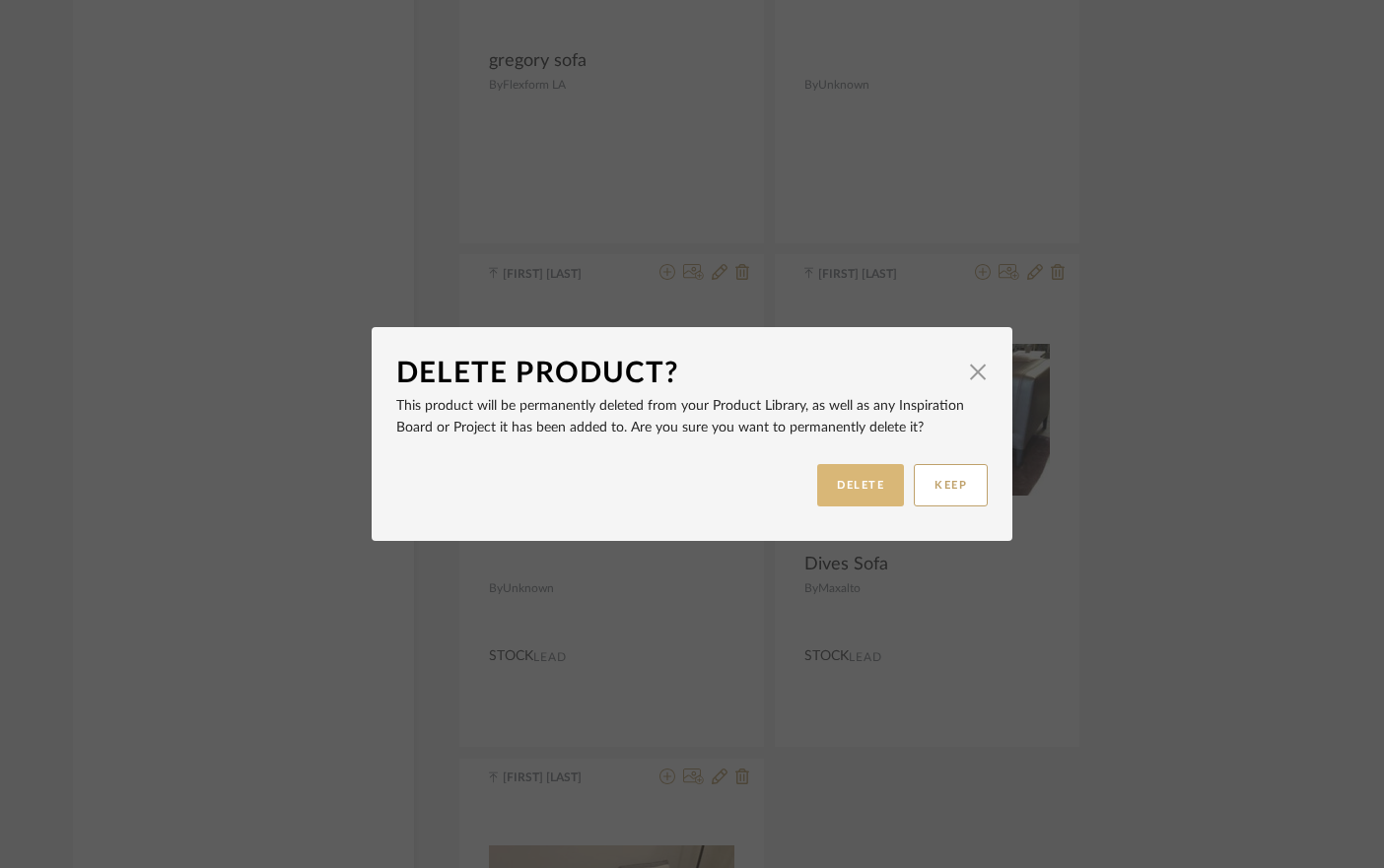 click on "DELETE" at bounding box center (861, 485) 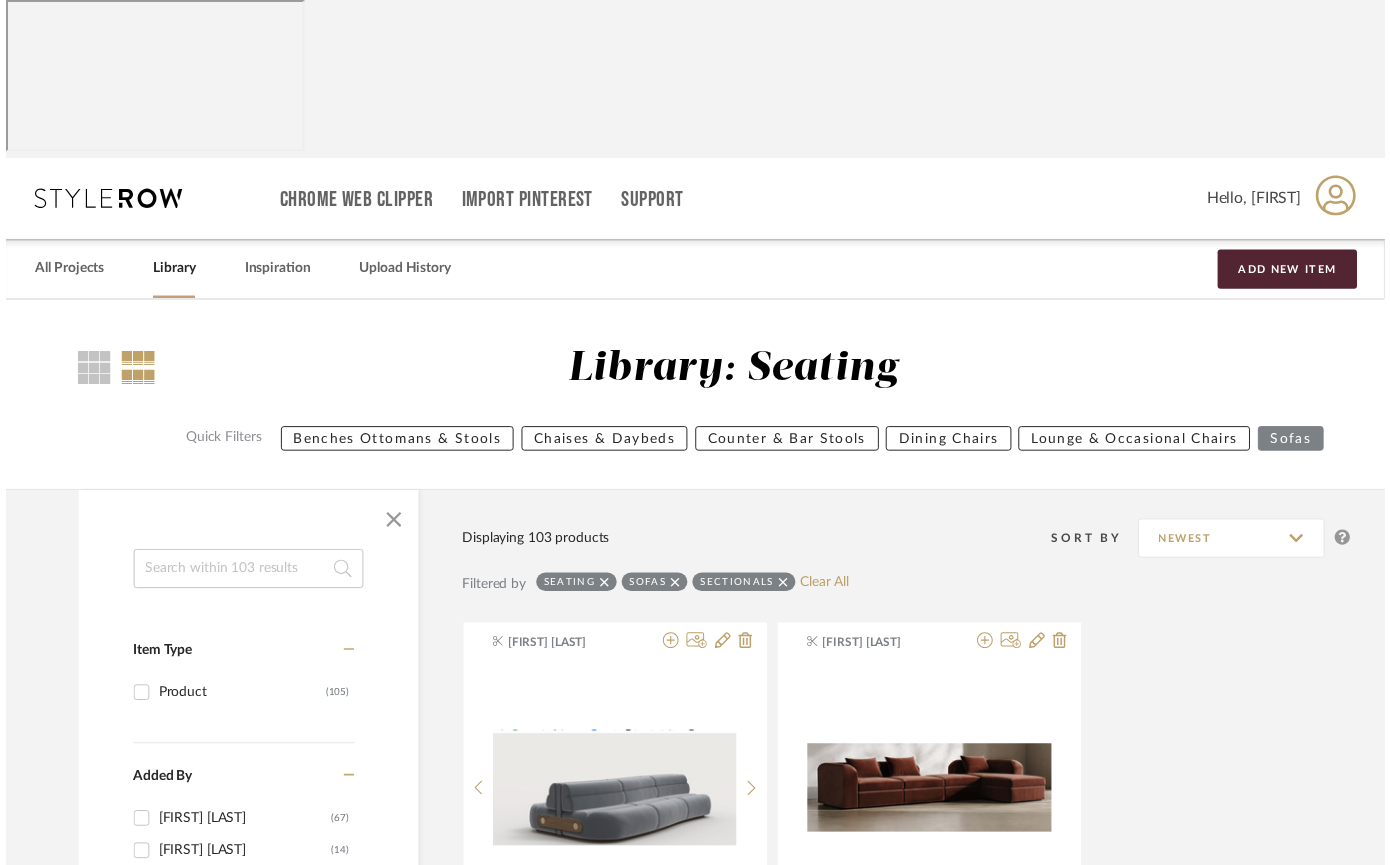 scroll, scrollTop: 17711, scrollLeft: 0, axis: vertical 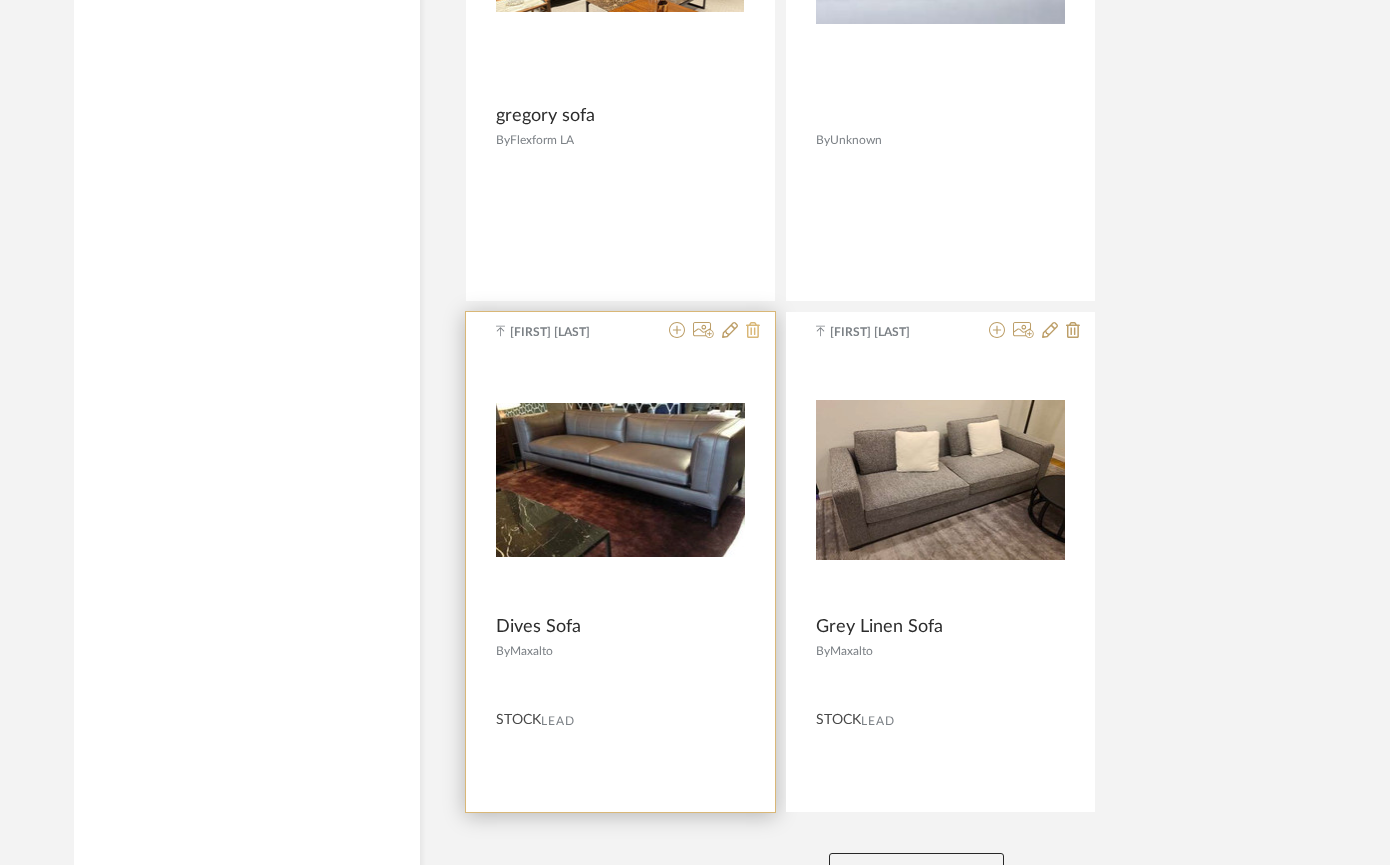 click 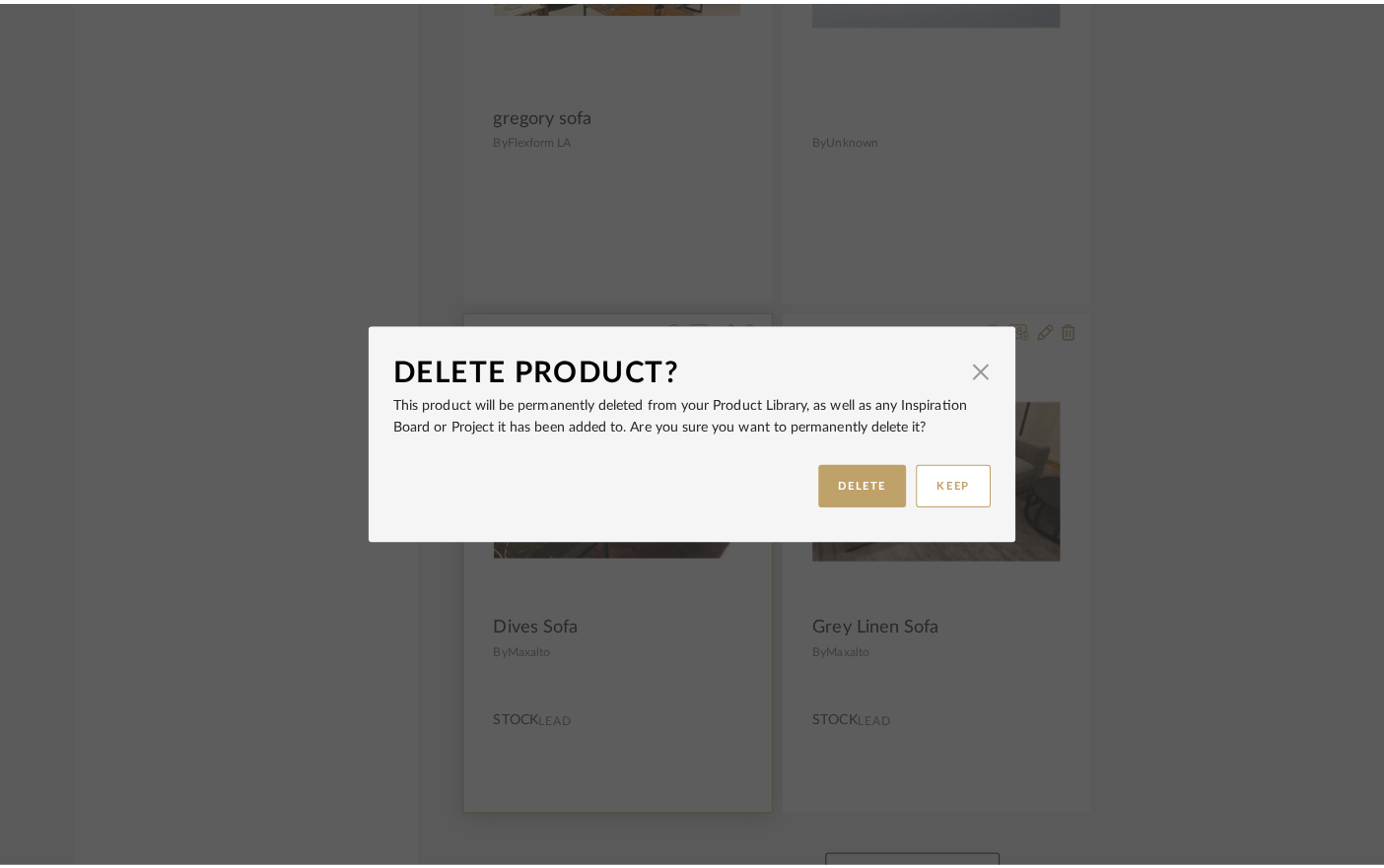 scroll, scrollTop: 0, scrollLeft: 0, axis: both 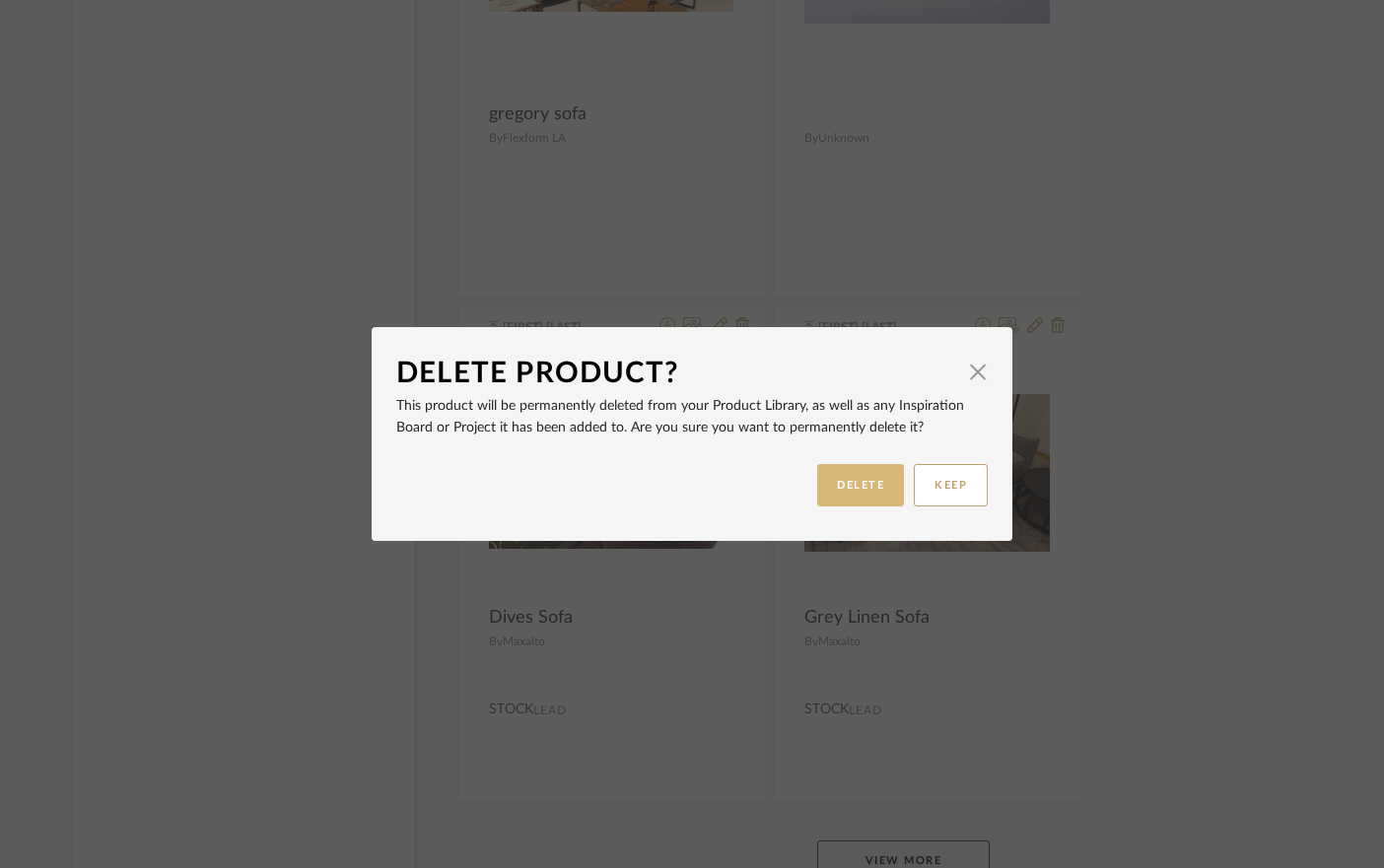 click on "DELETE" at bounding box center [861, 485] 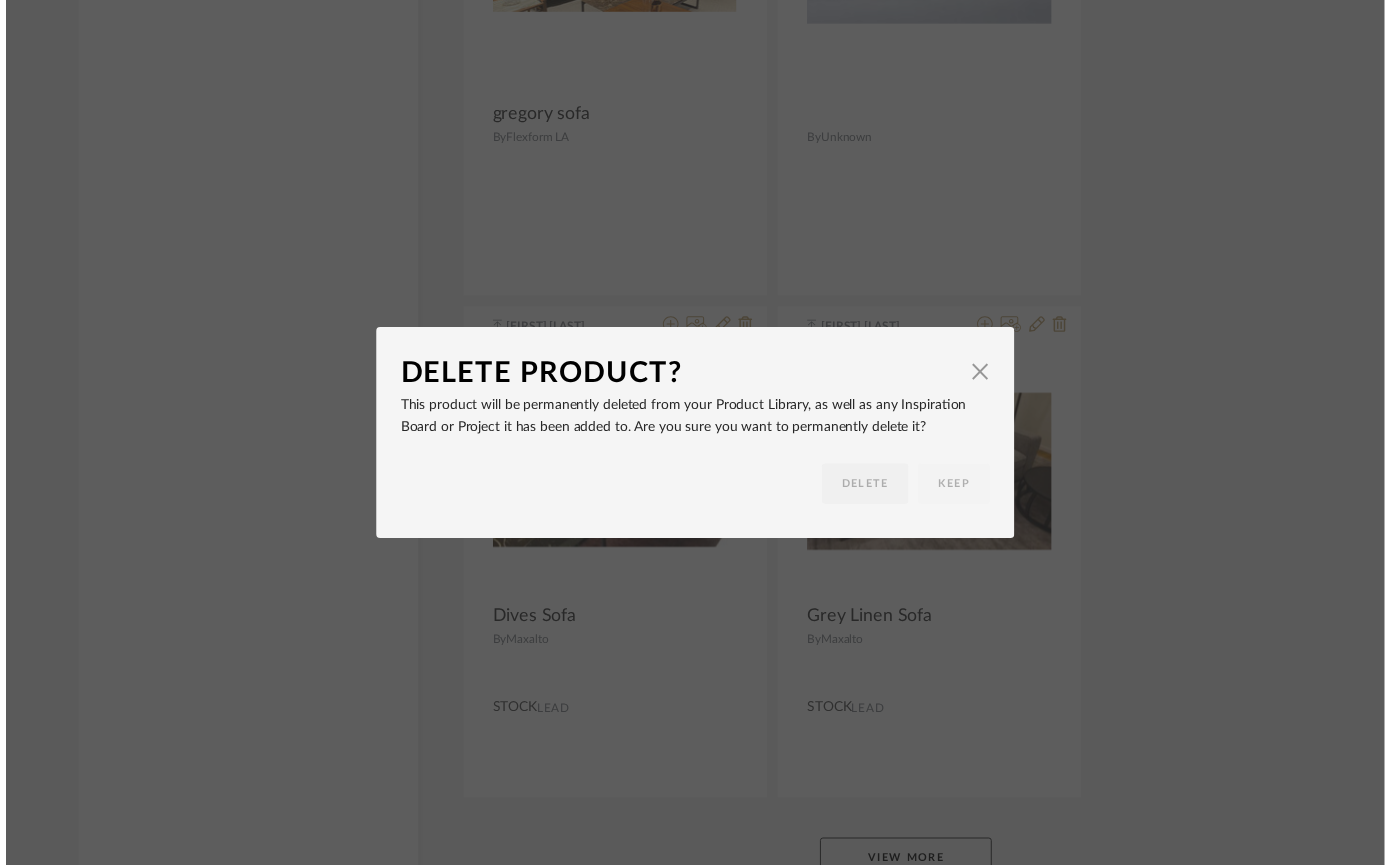scroll, scrollTop: 17711, scrollLeft: 0, axis: vertical 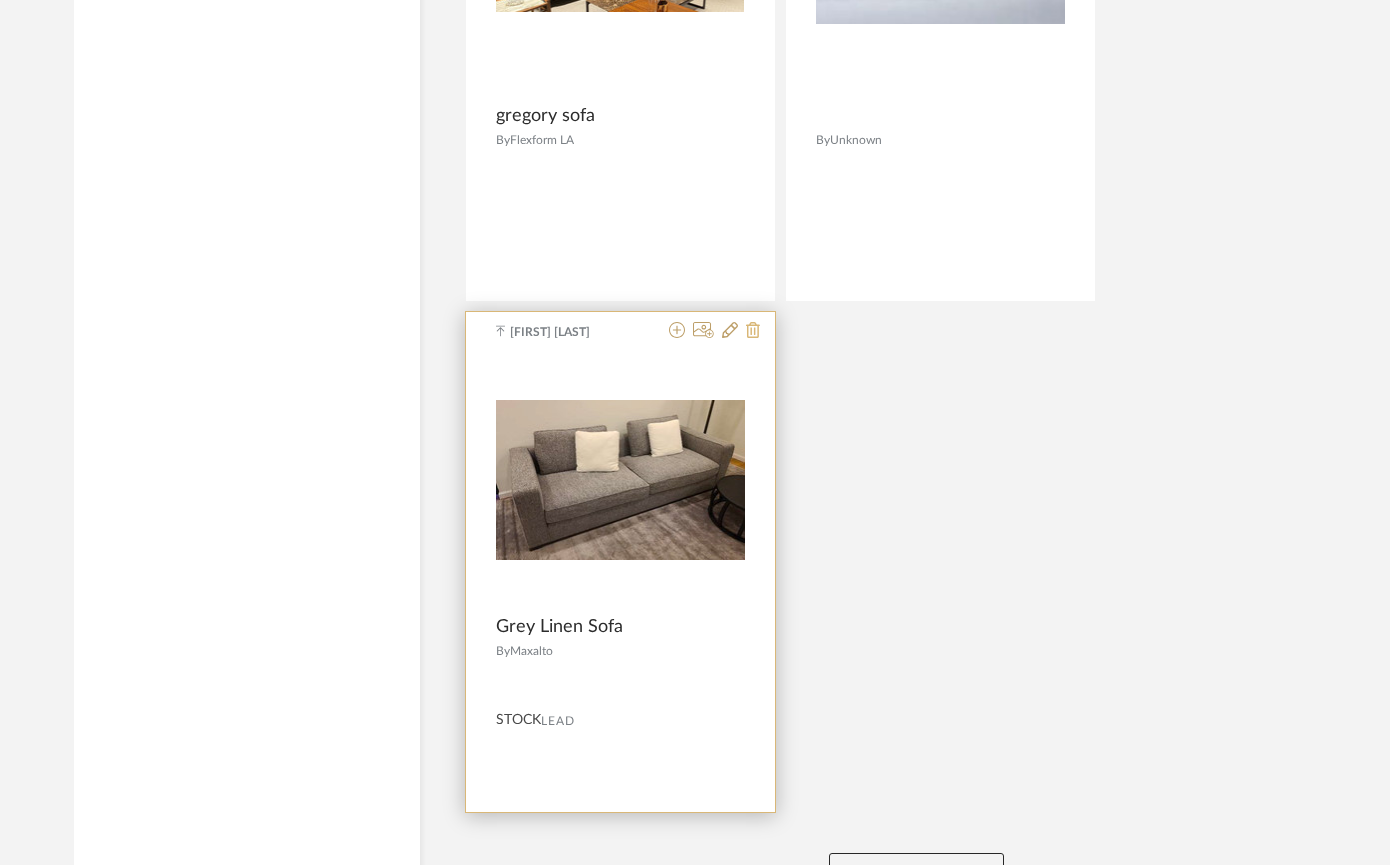 click 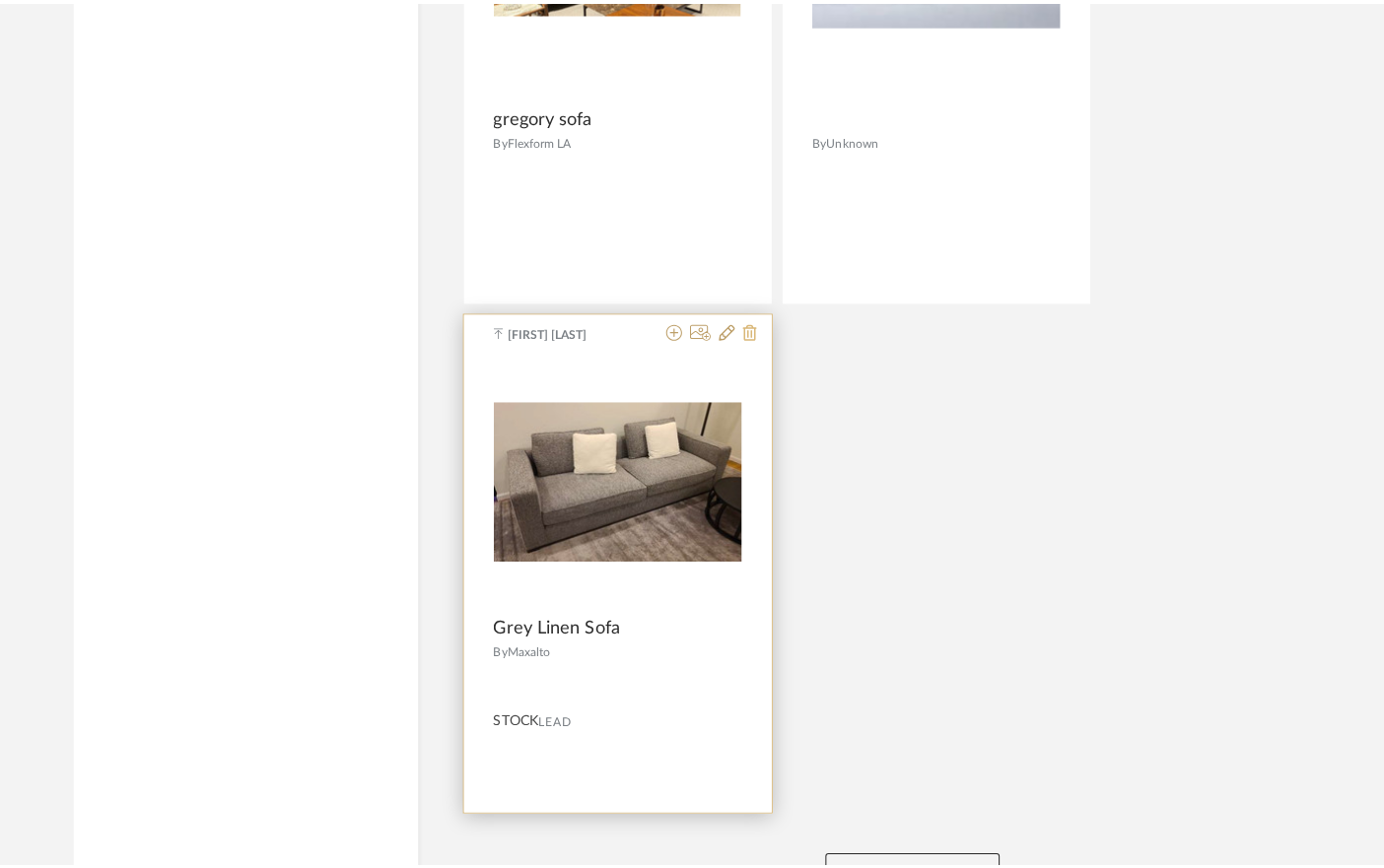 scroll, scrollTop: 0, scrollLeft: 0, axis: both 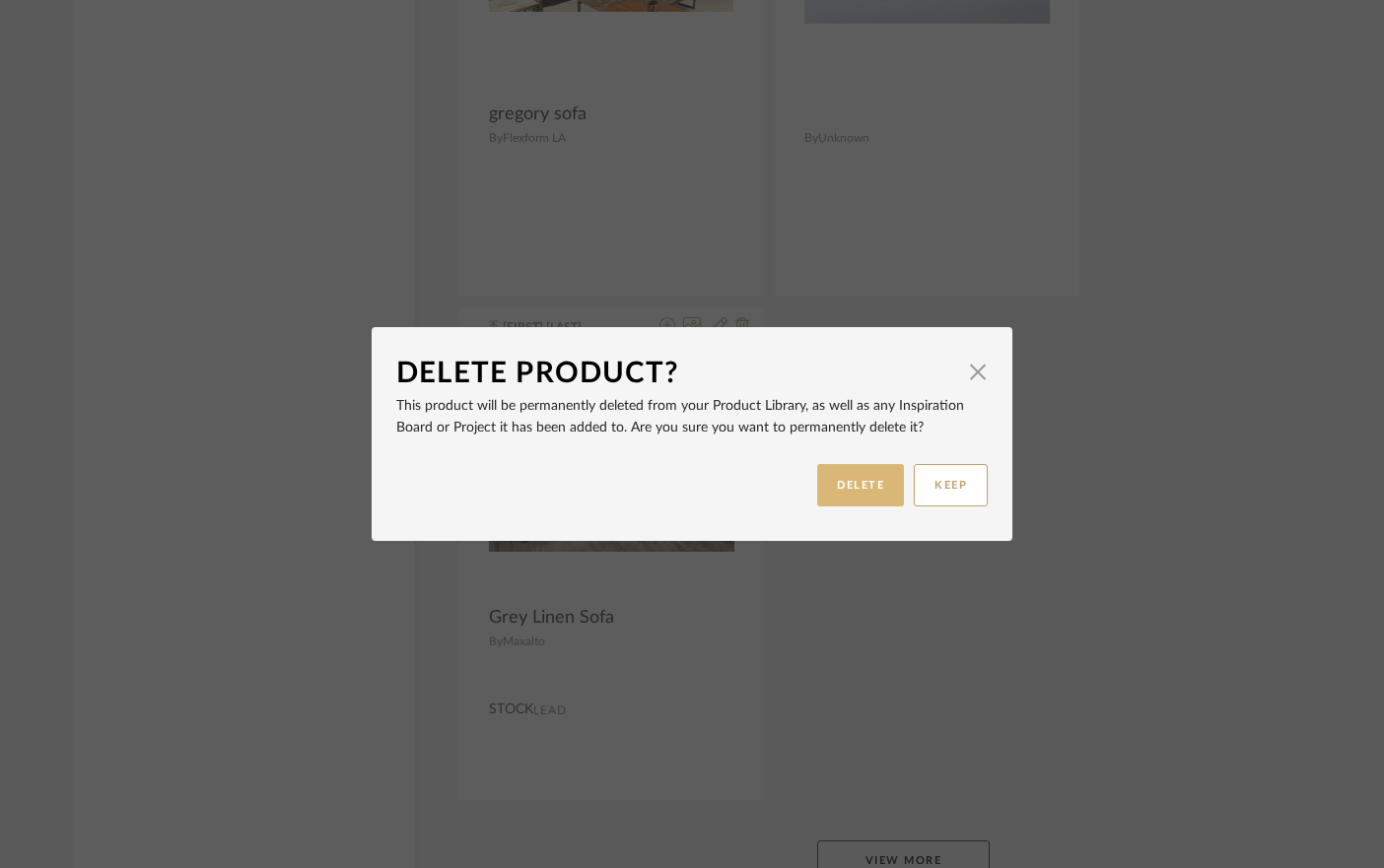 click on "DELETE" at bounding box center [861, 485] 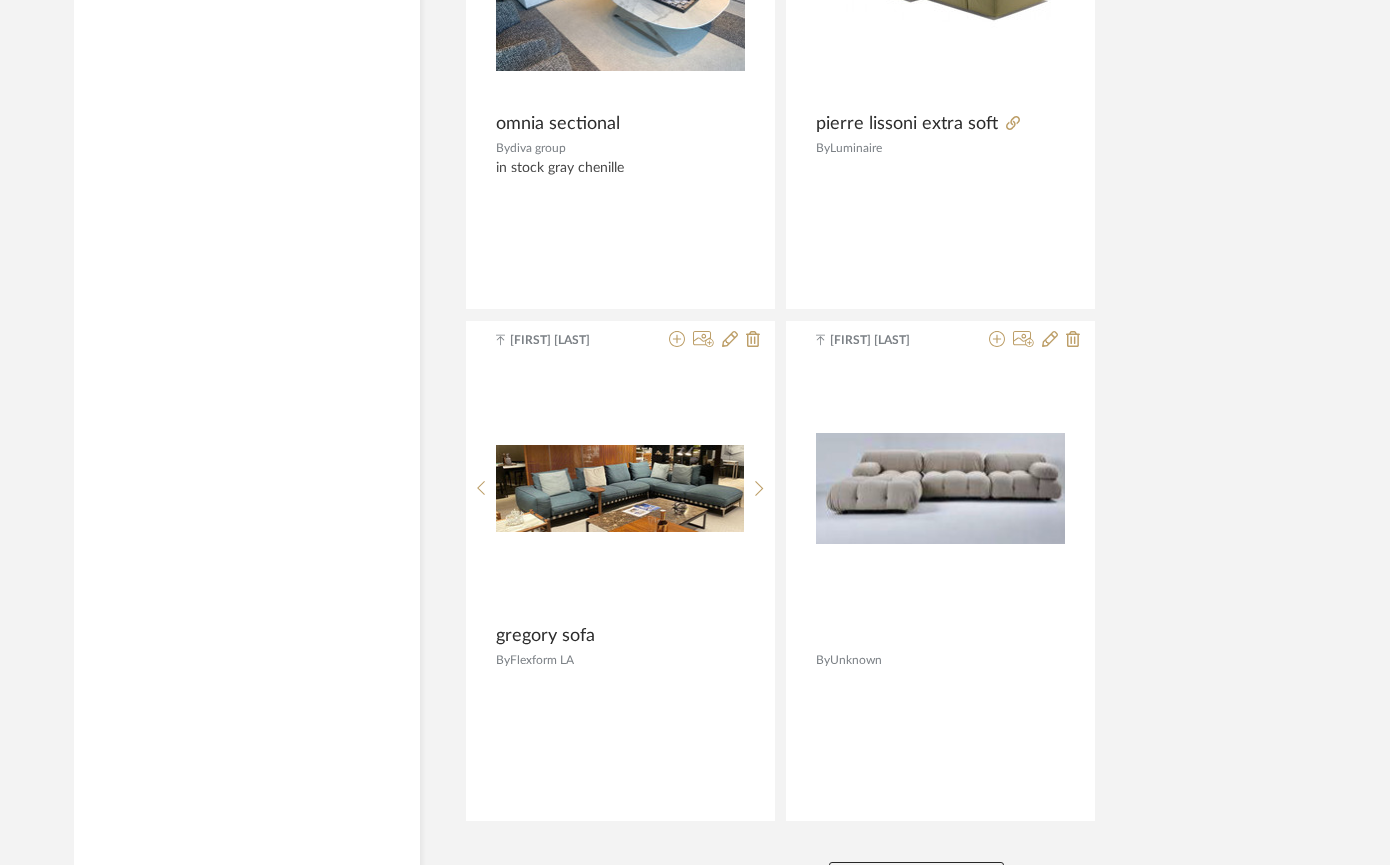 scroll, scrollTop: 17199, scrollLeft: 0, axis: vertical 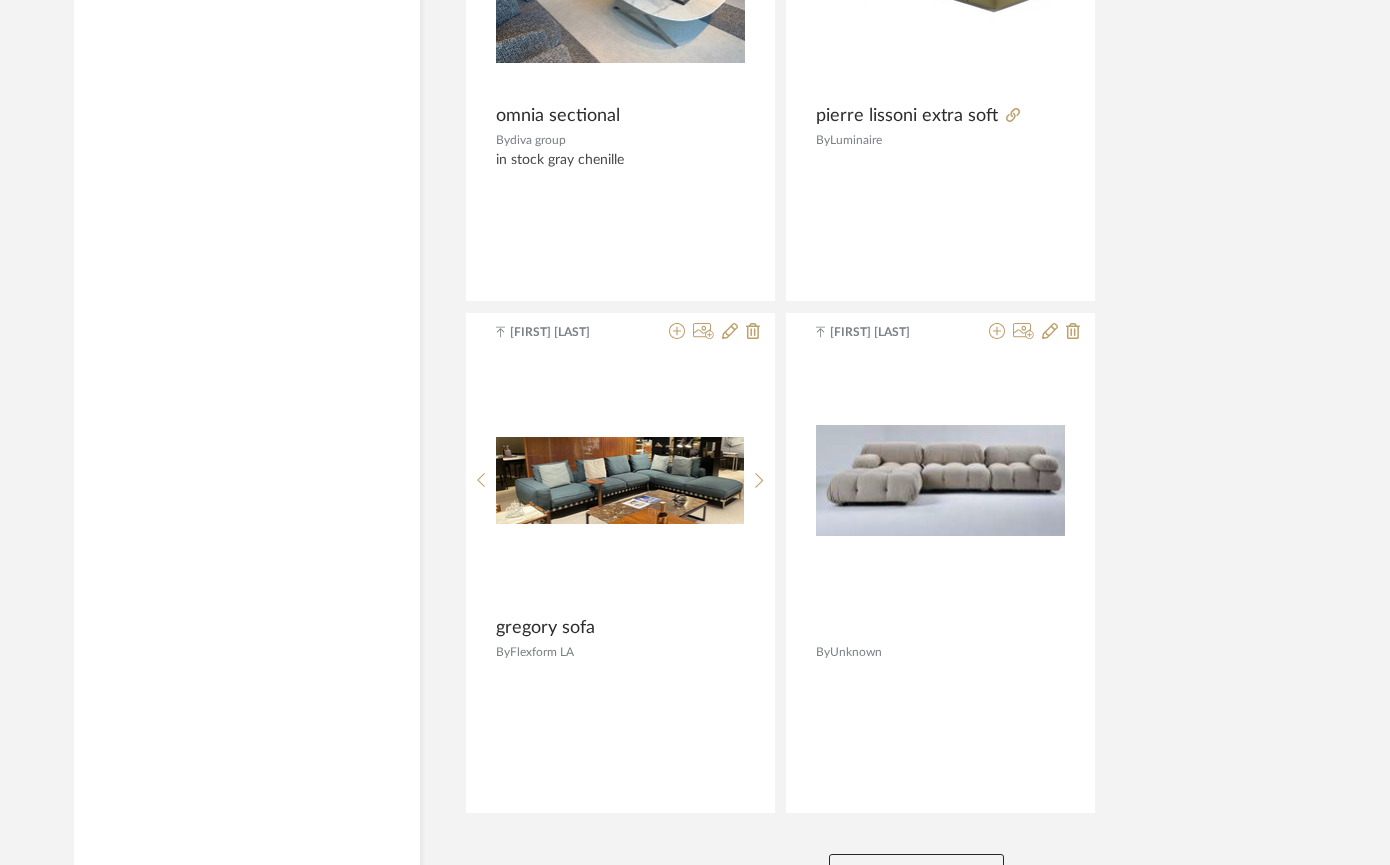click on "View More" 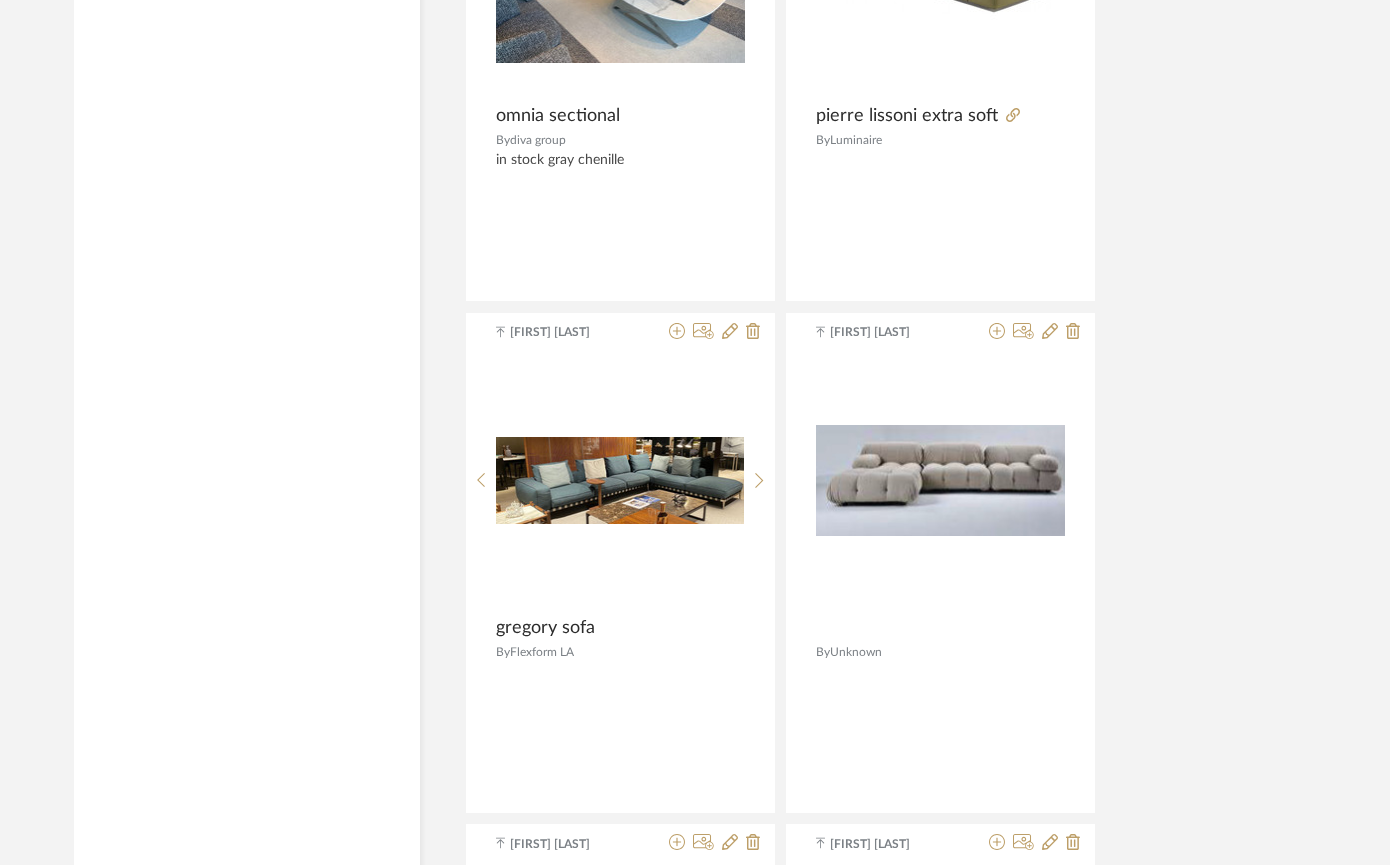 scroll, scrollTop: 17486, scrollLeft: 0, axis: vertical 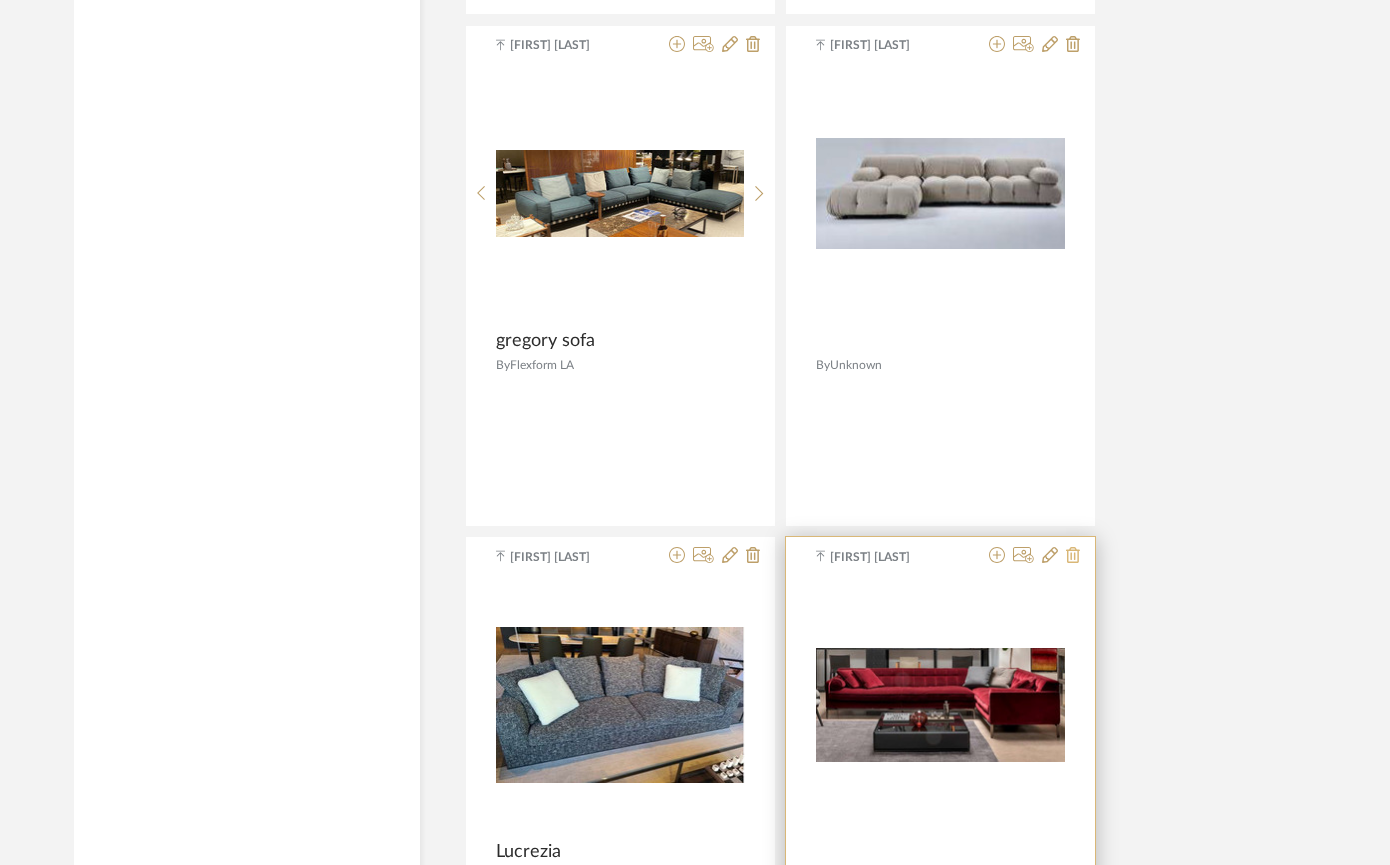 click 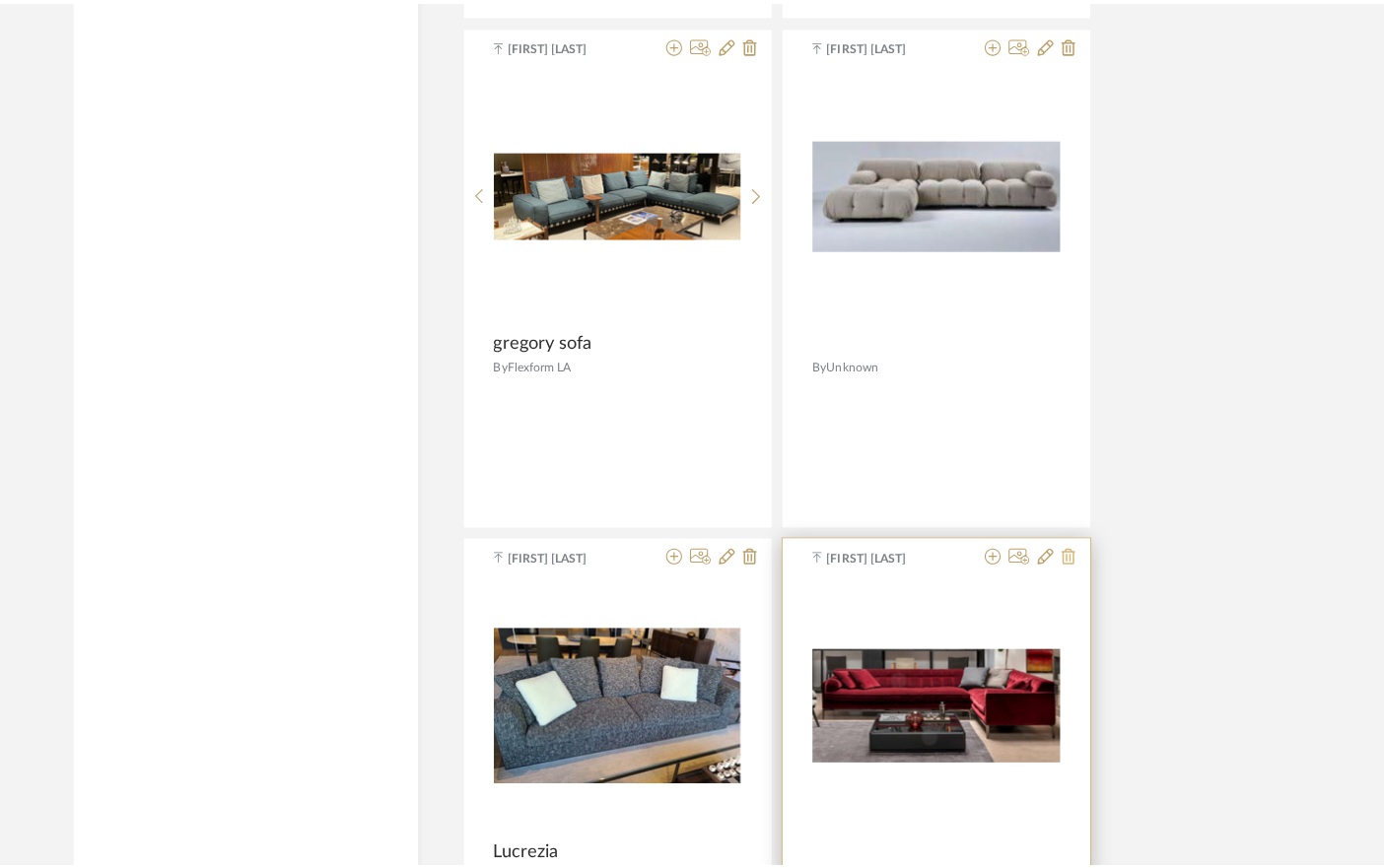 scroll, scrollTop: 0, scrollLeft: 0, axis: both 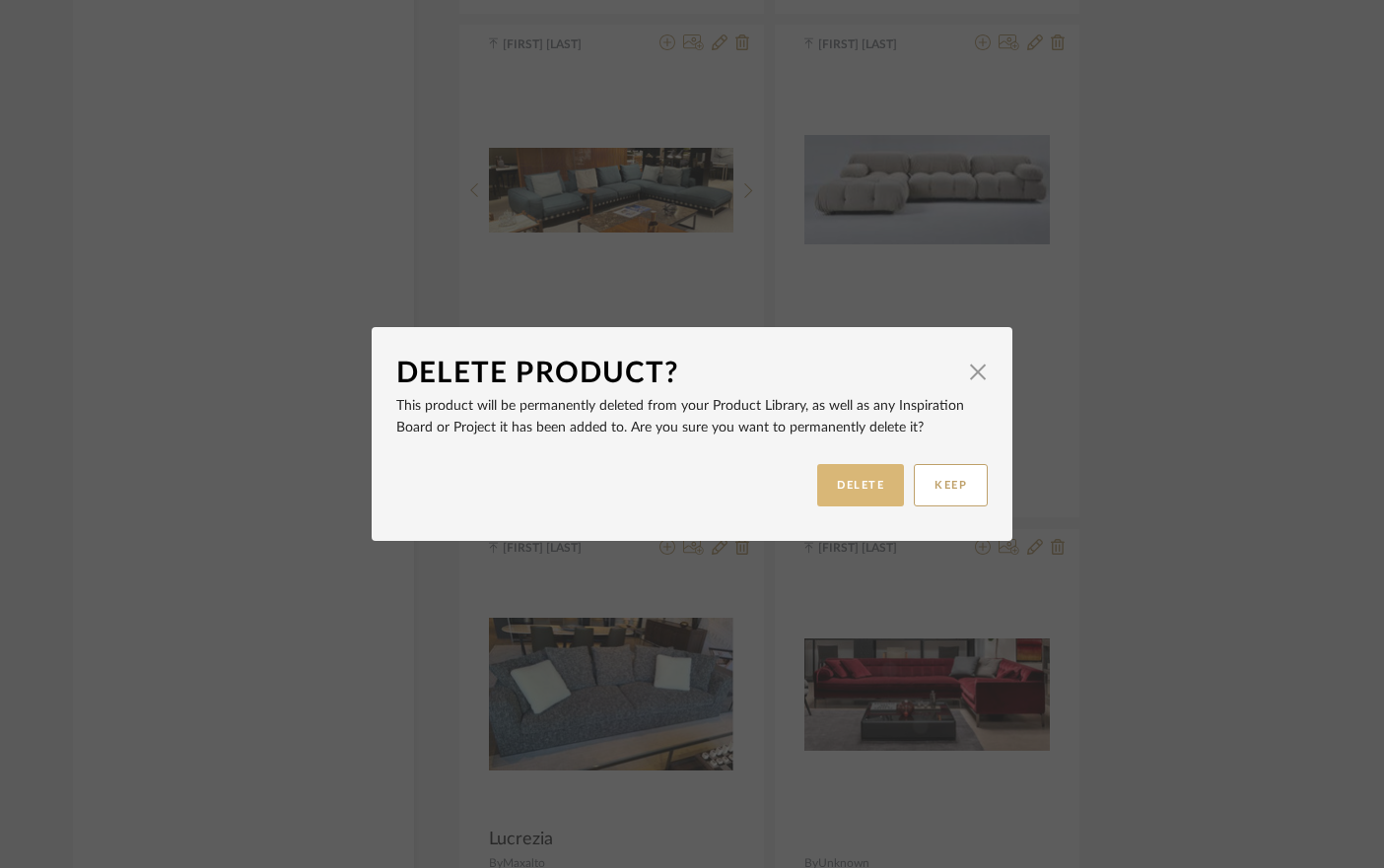 click on "DELETE" at bounding box center (861, 485) 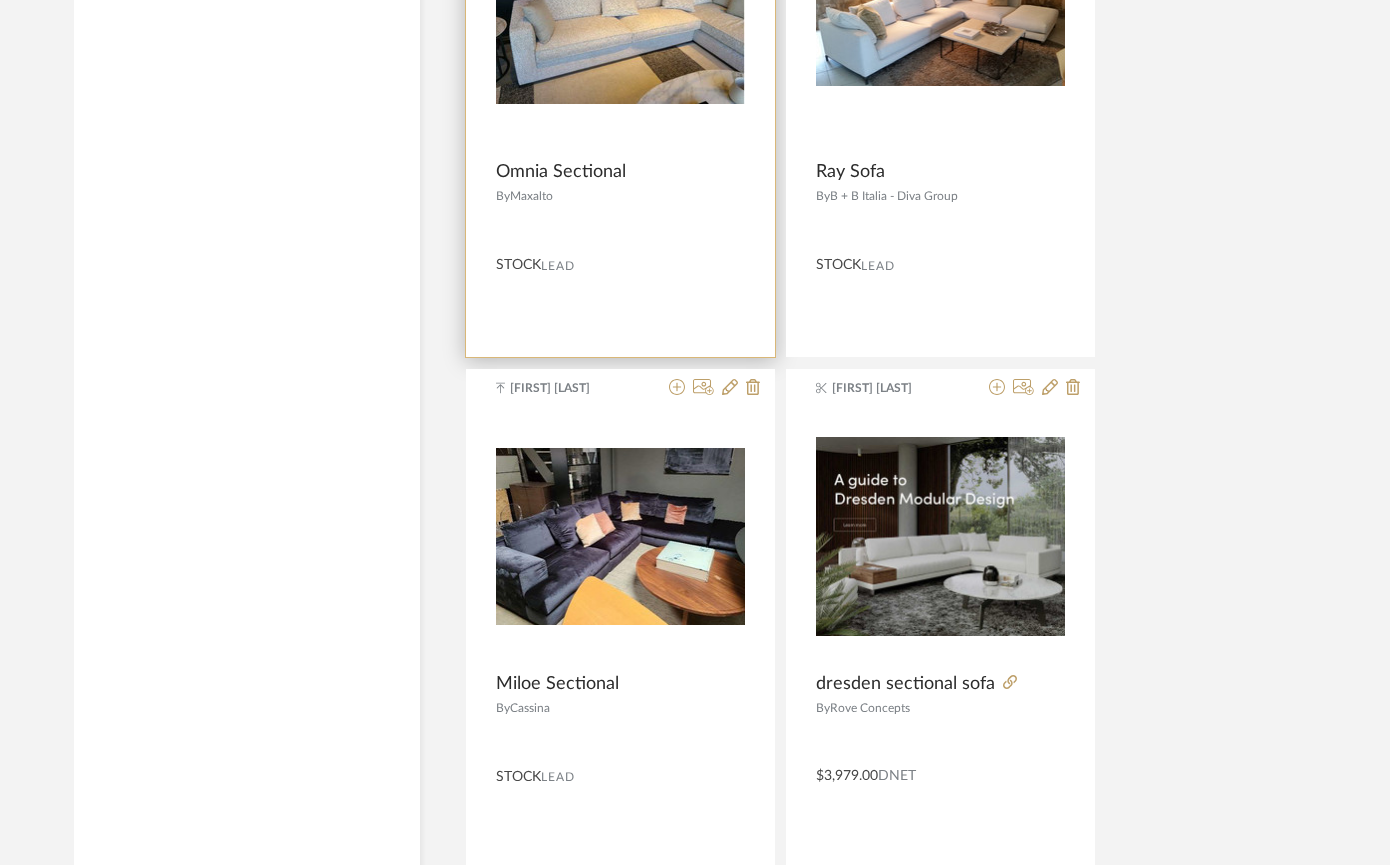 scroll, scrollTop: 19161, scrollLeft: 0, axis: vertical 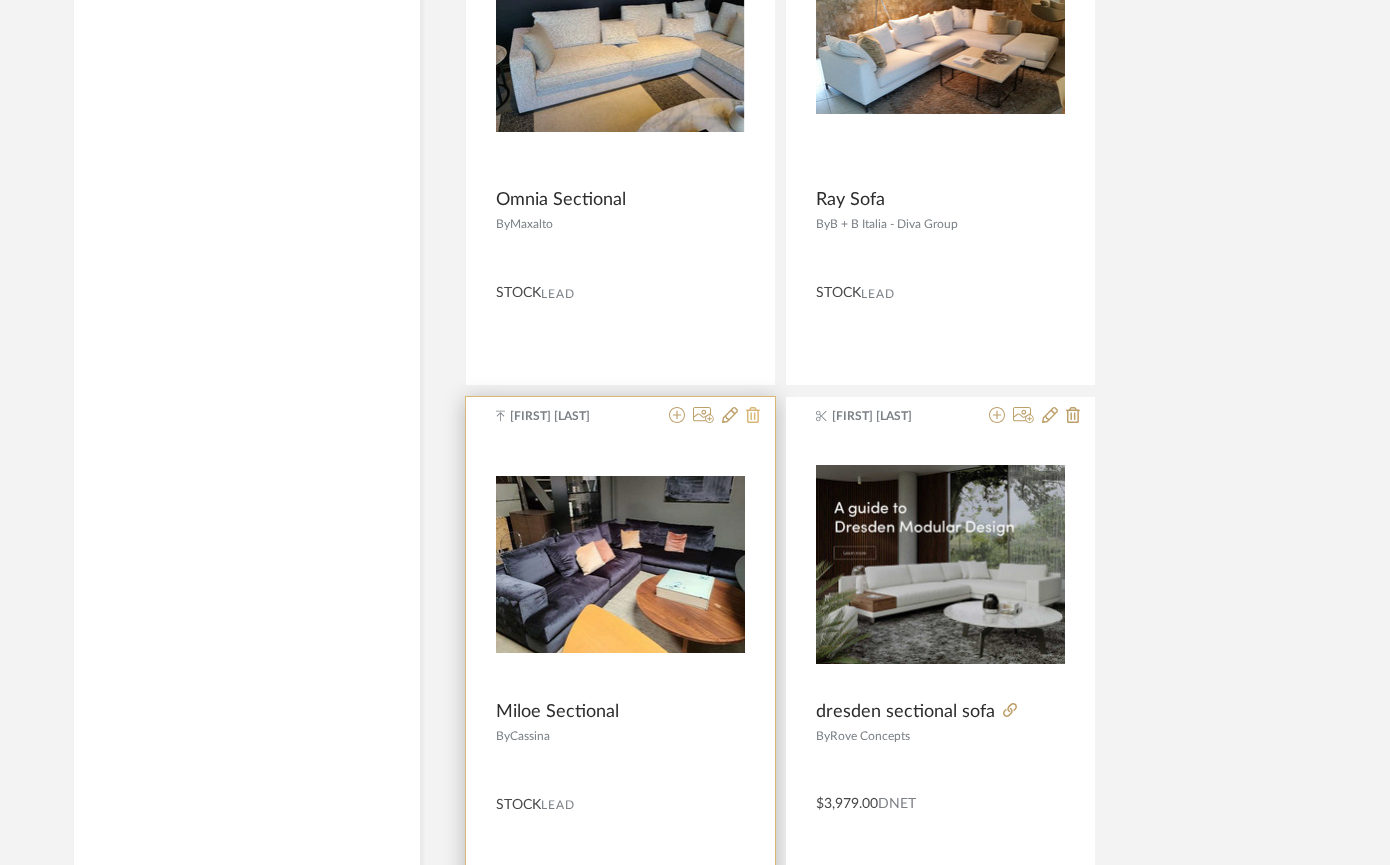 click on "[FIRST] [LAST]" at bounding box center [620, 416] 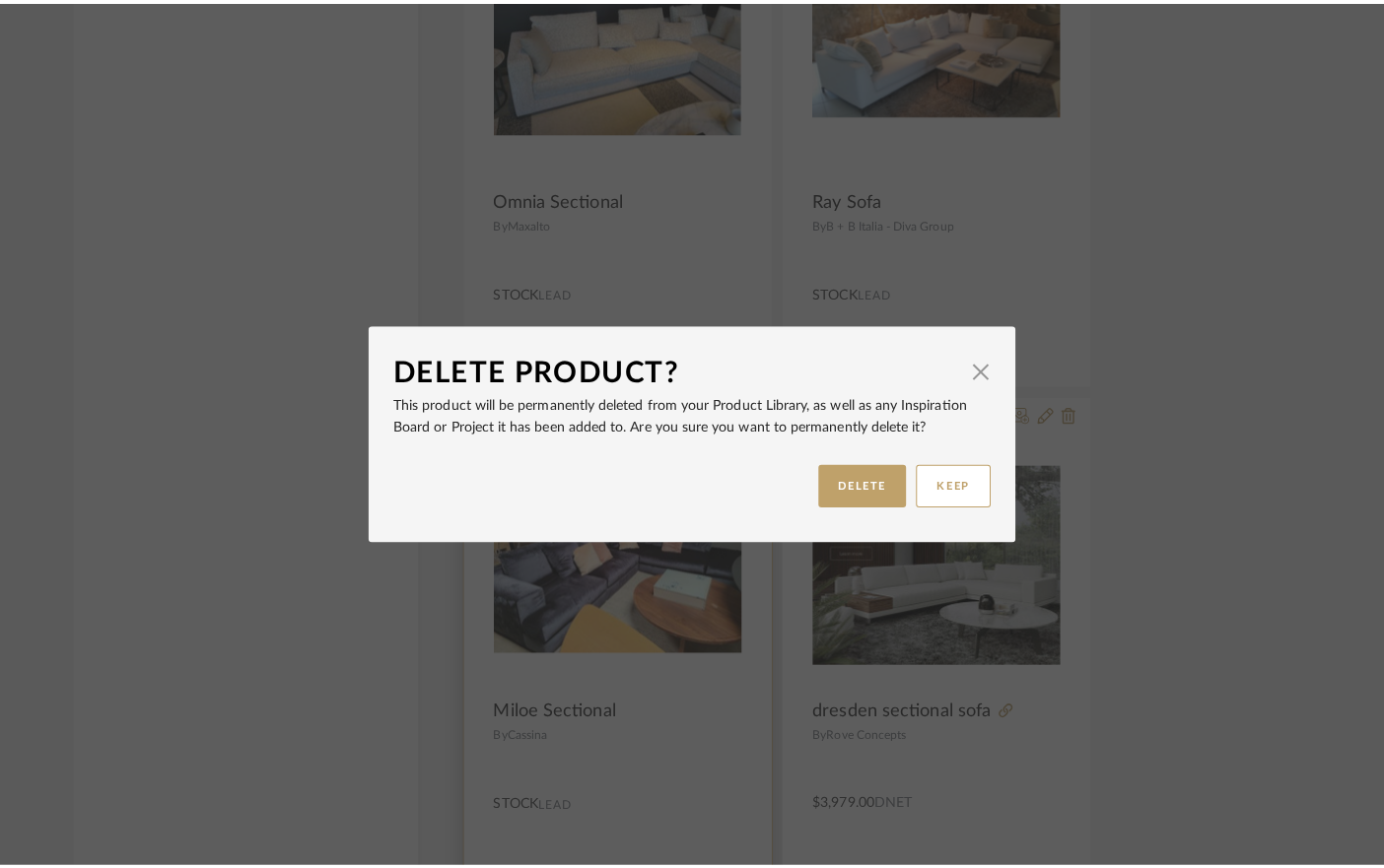 scroll, scrollTop: 0, scrollLeft: 0, axis: both 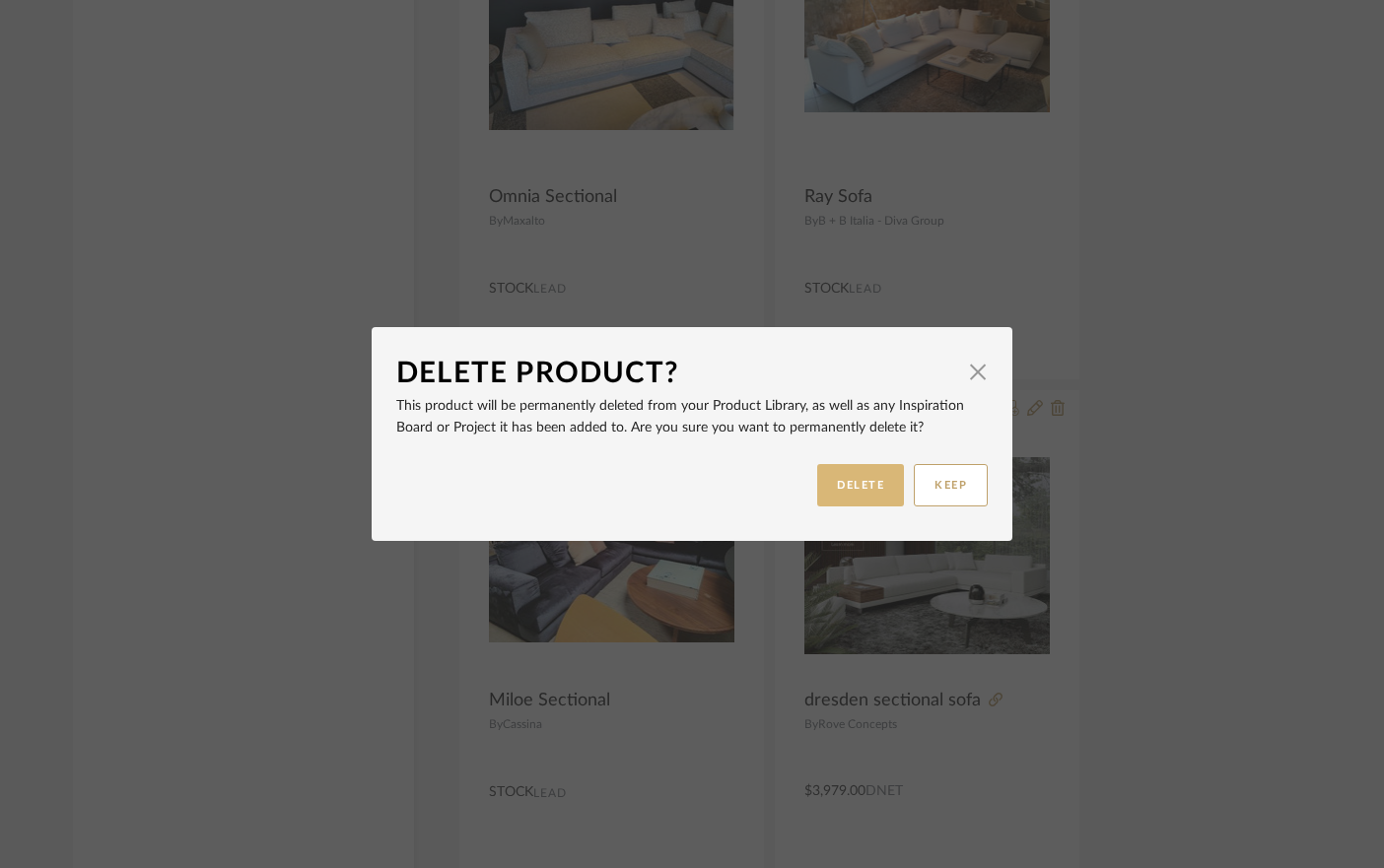 click on "DELETE" at bounding box center (861, 485) 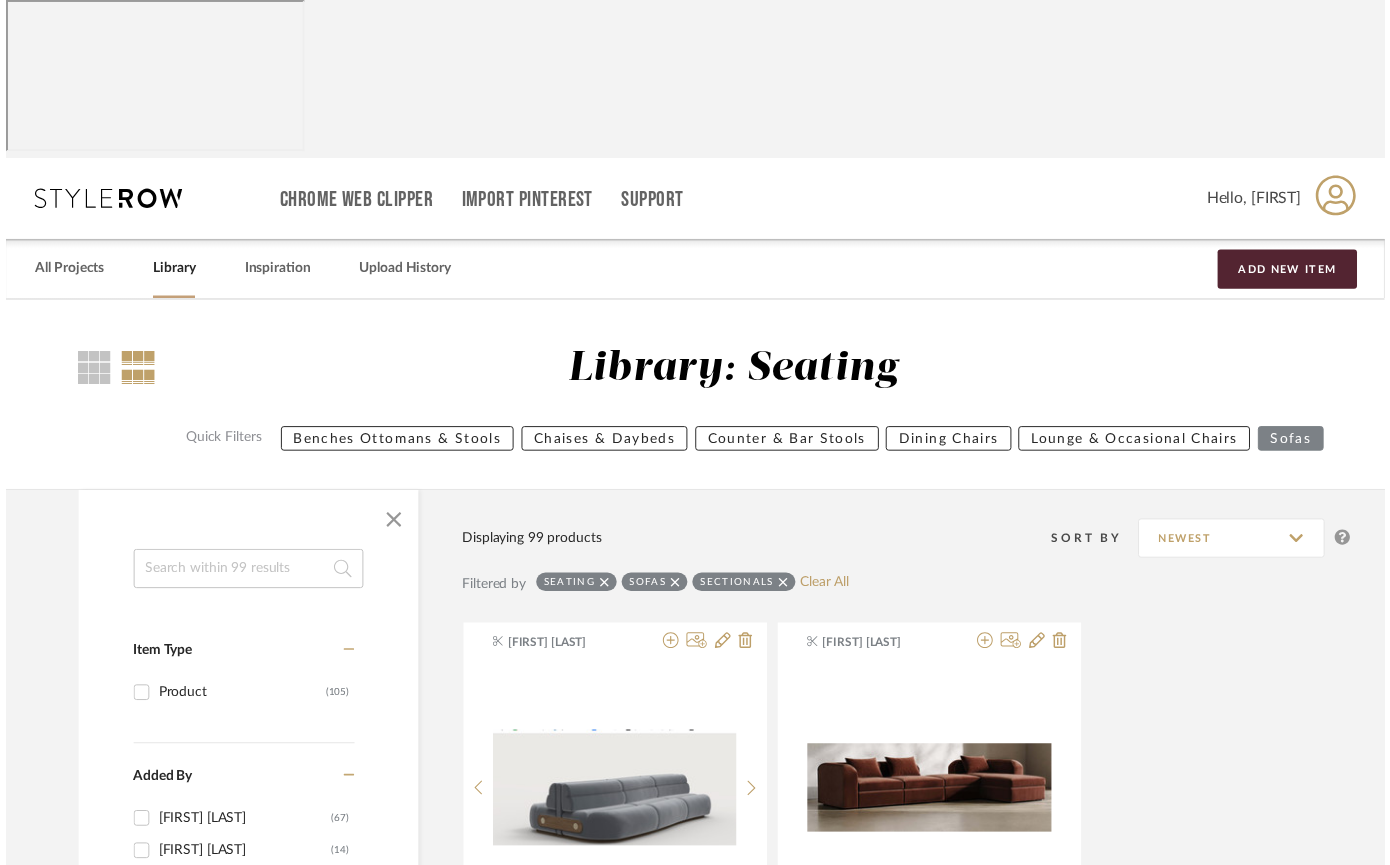 scroll, scrollTop: 19161, scrollLeft: 0, axis: vertical 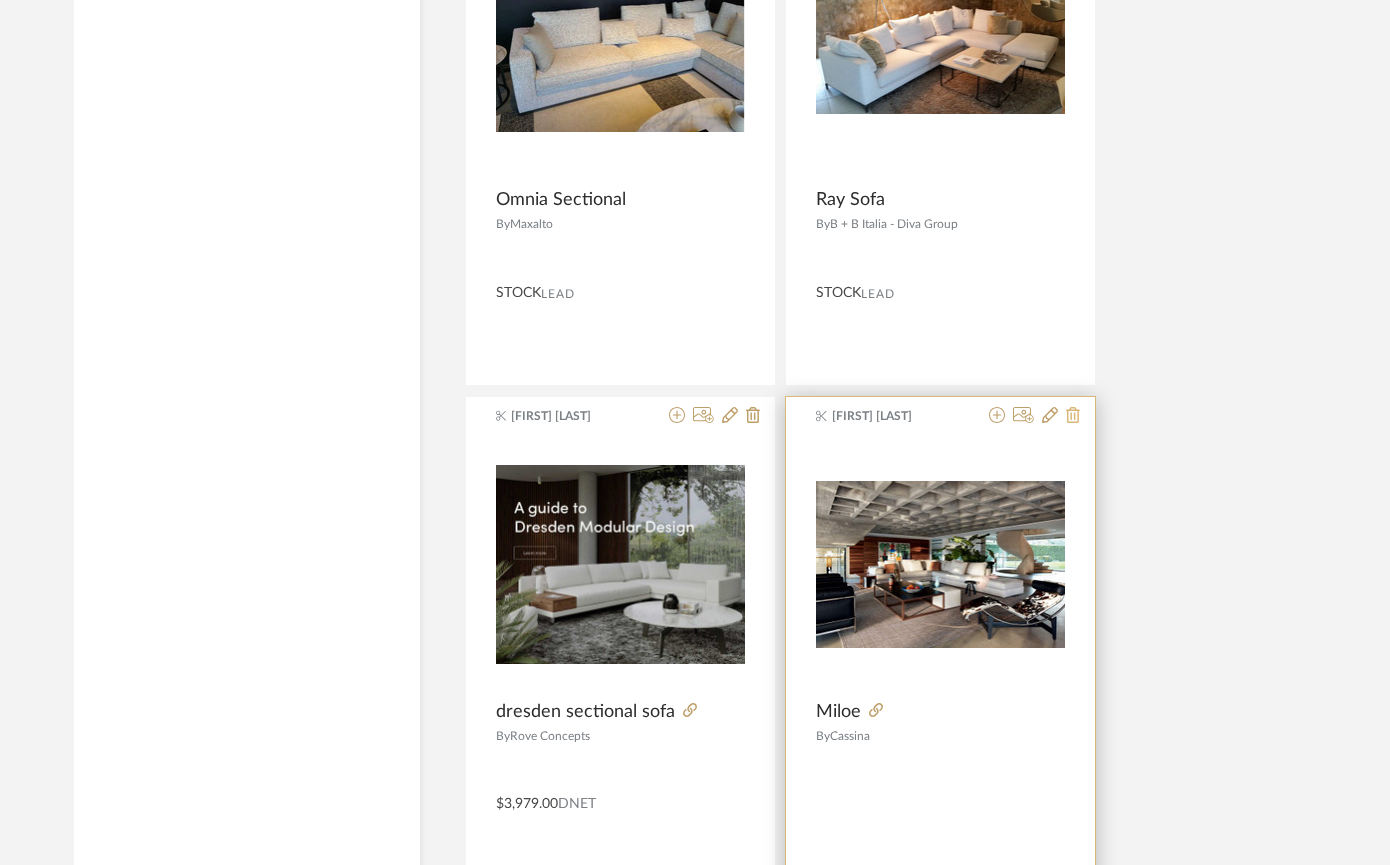 click 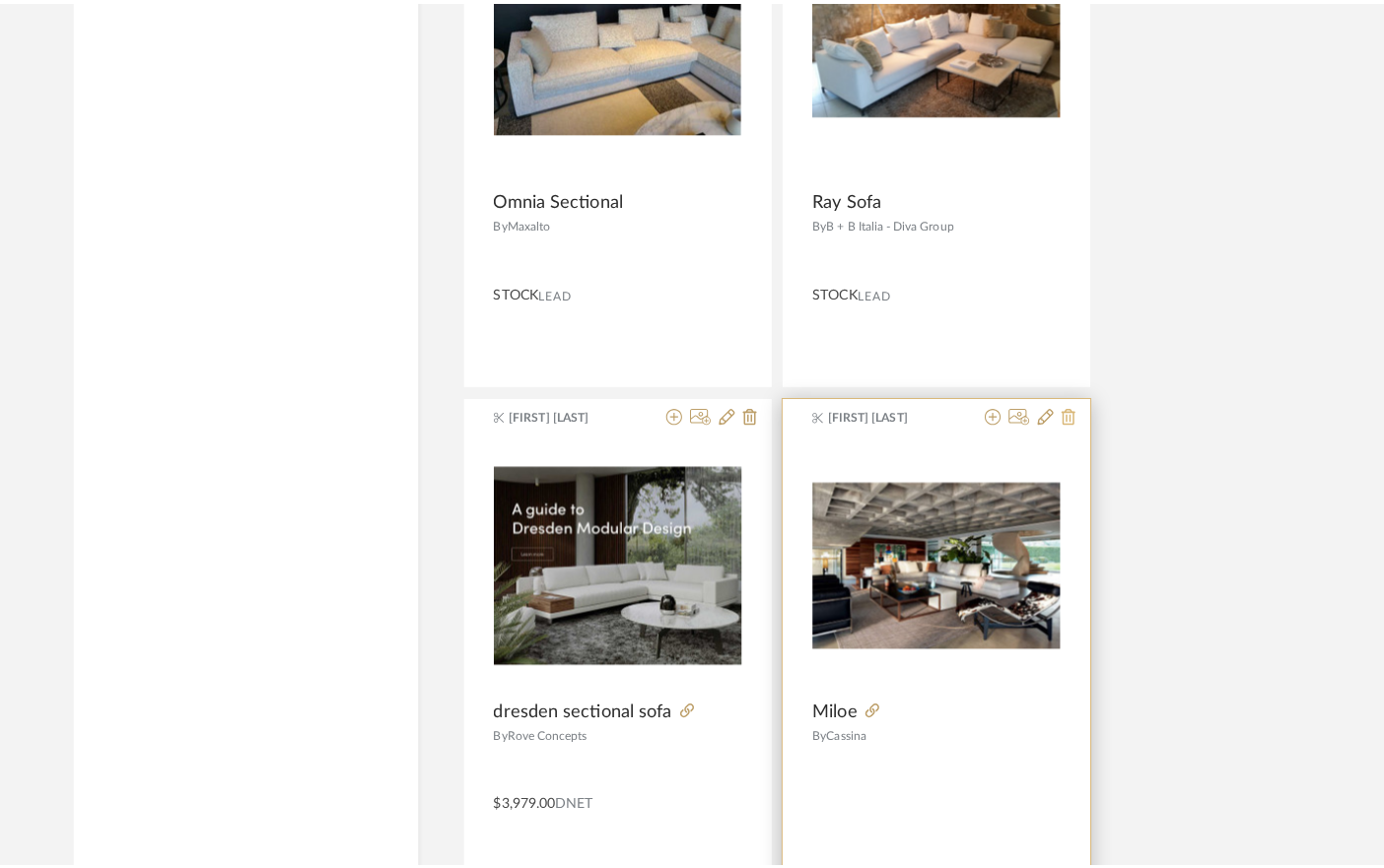 scroll, scrollTop: 0, scrollLeft: 0, axis: both 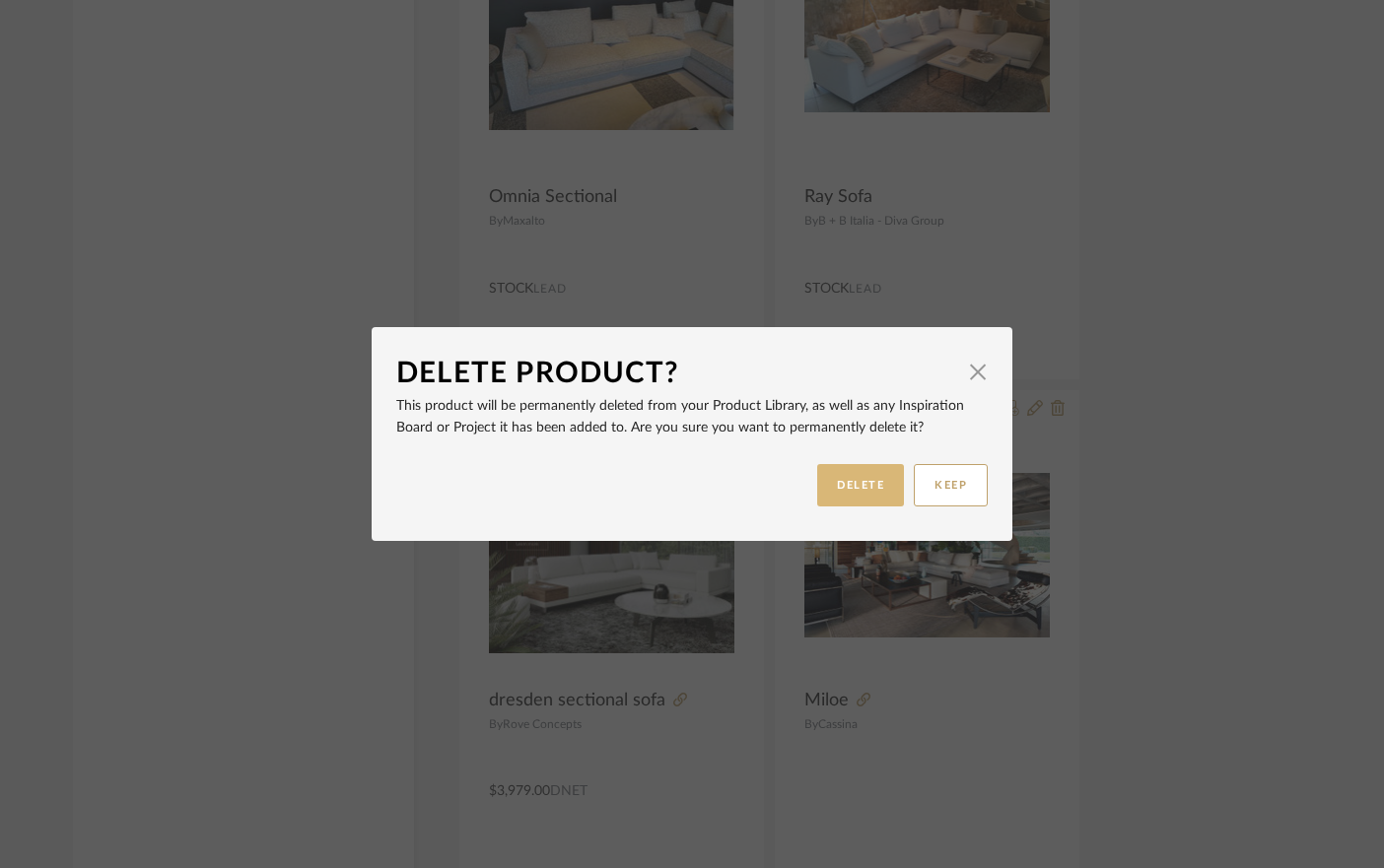 click on "DELETE" at bounding box center [861, 485] 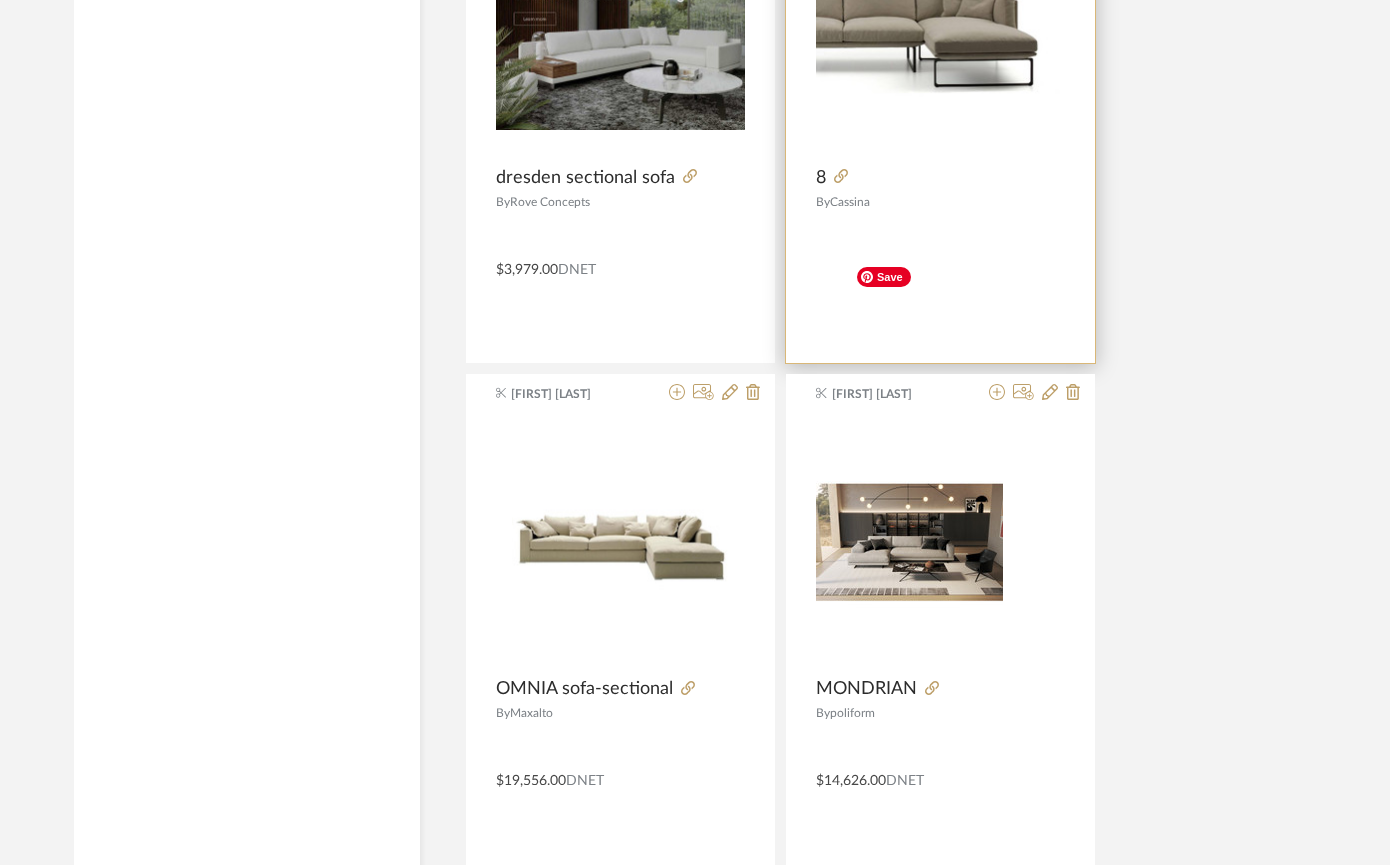 scroll, scrollTop: 19802, scrollLeft: 0, axis: vertical 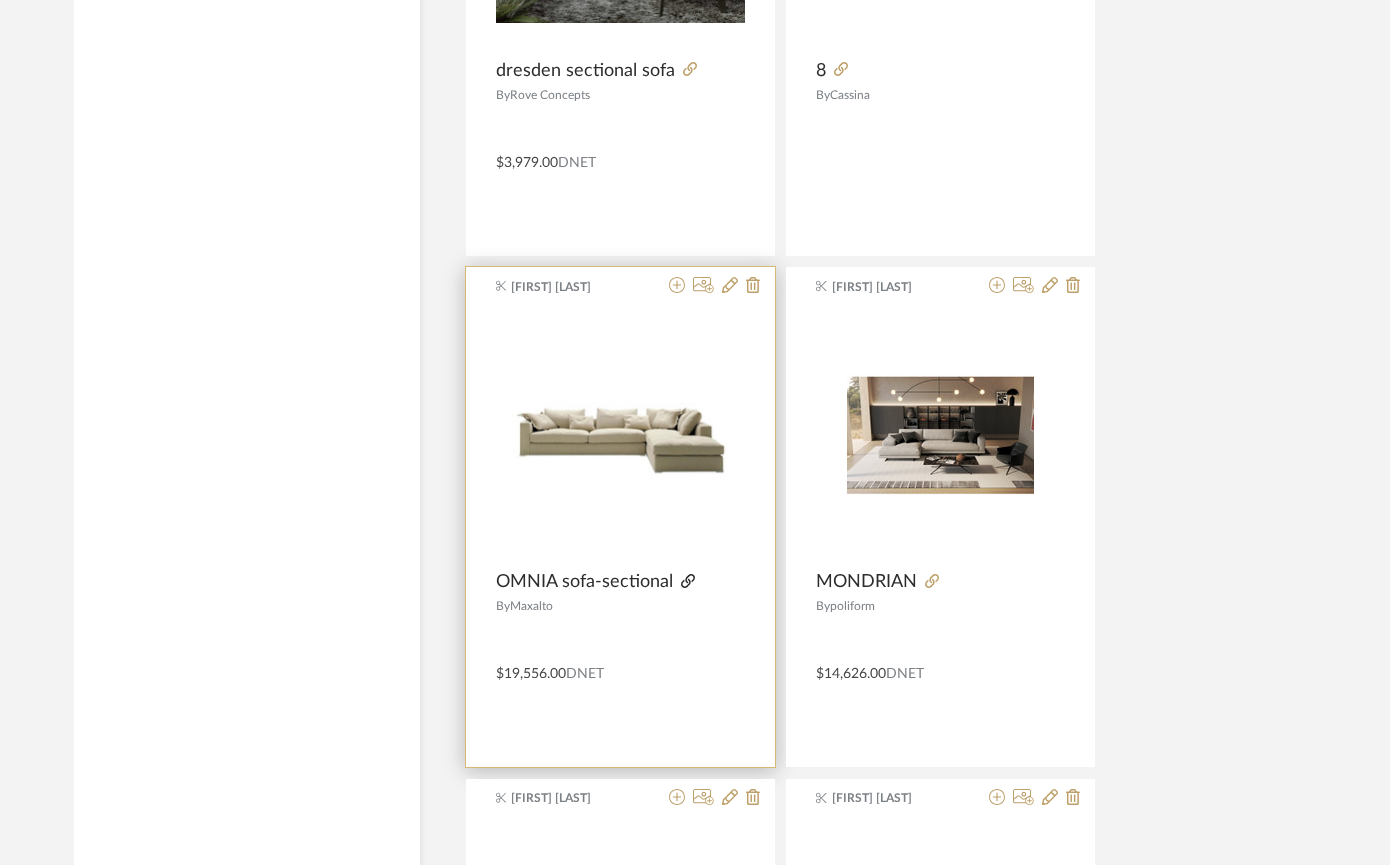 click 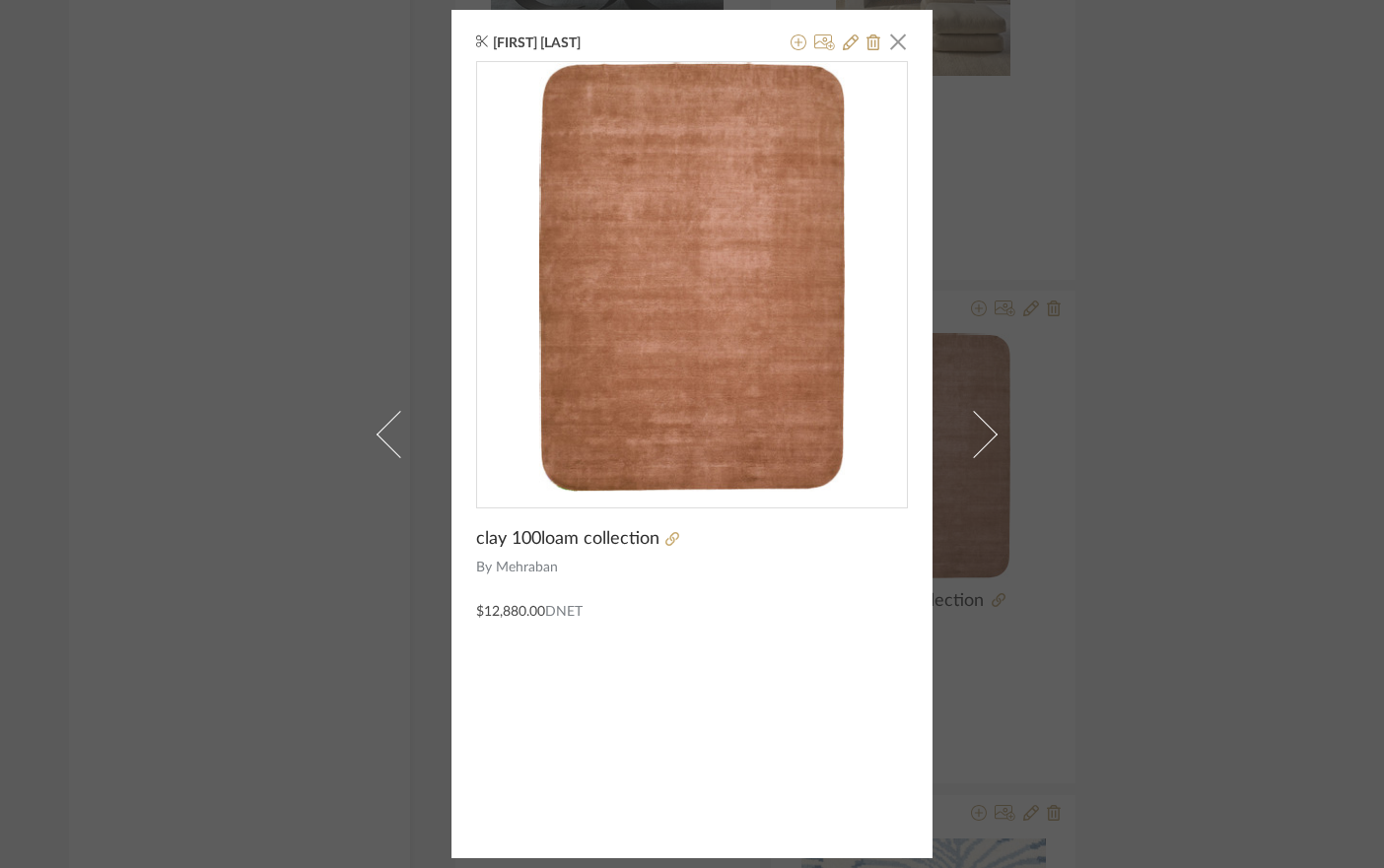 scroll, scrollTop: 0, scrollLeft: 0, axis: both 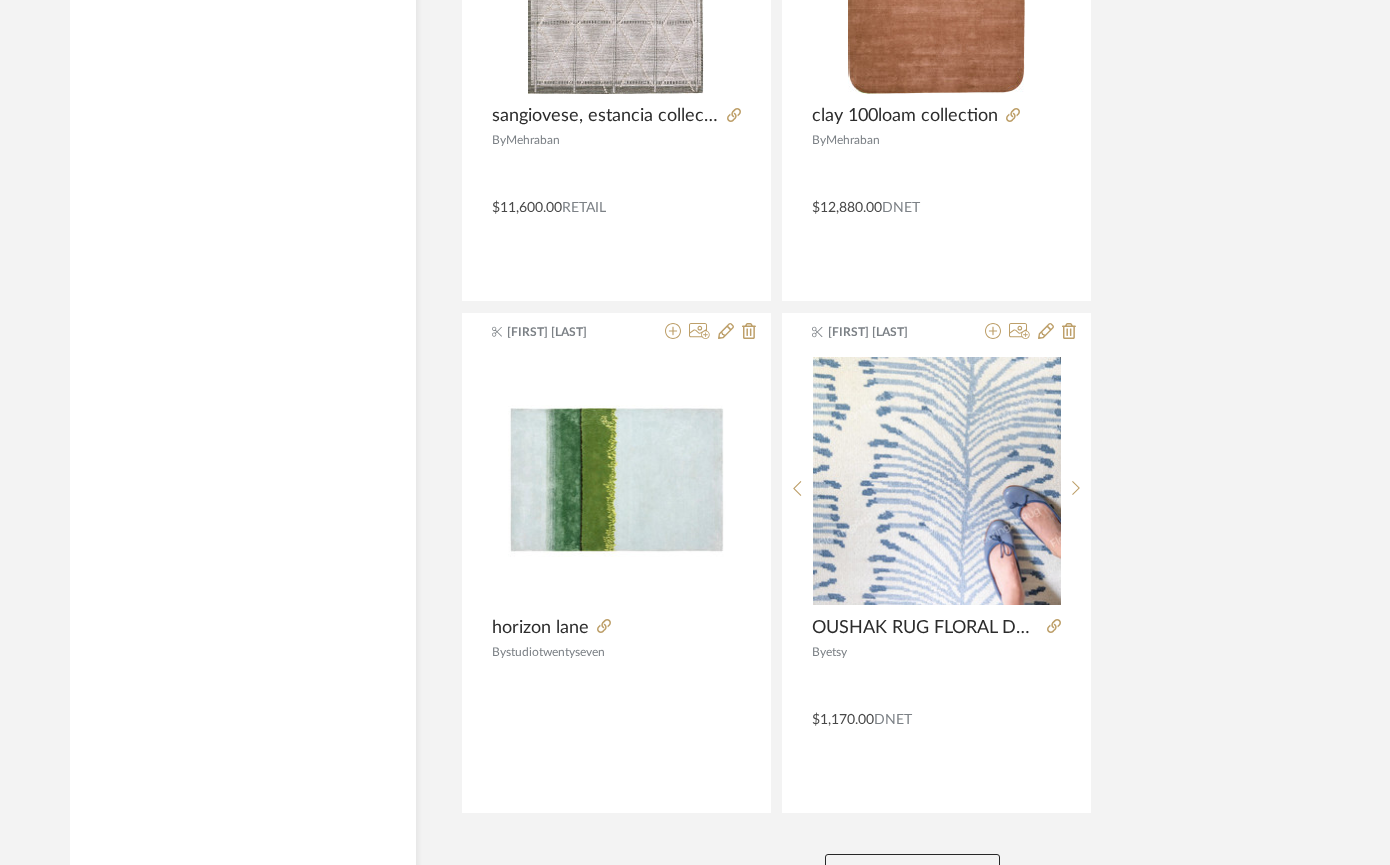 click on "View More" 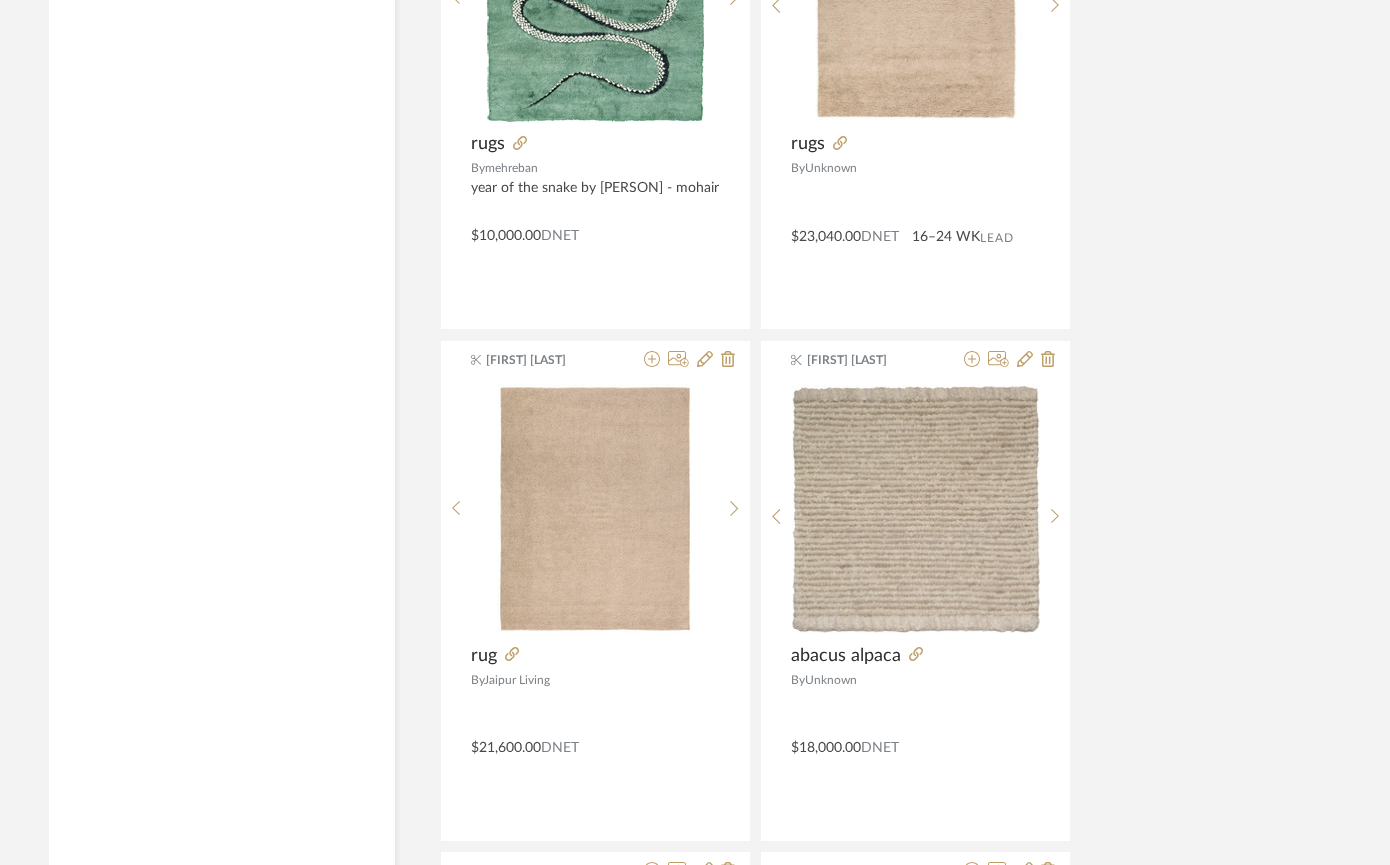 scroll, scrollTop: 14068, scrollLeft: 25, axis: both 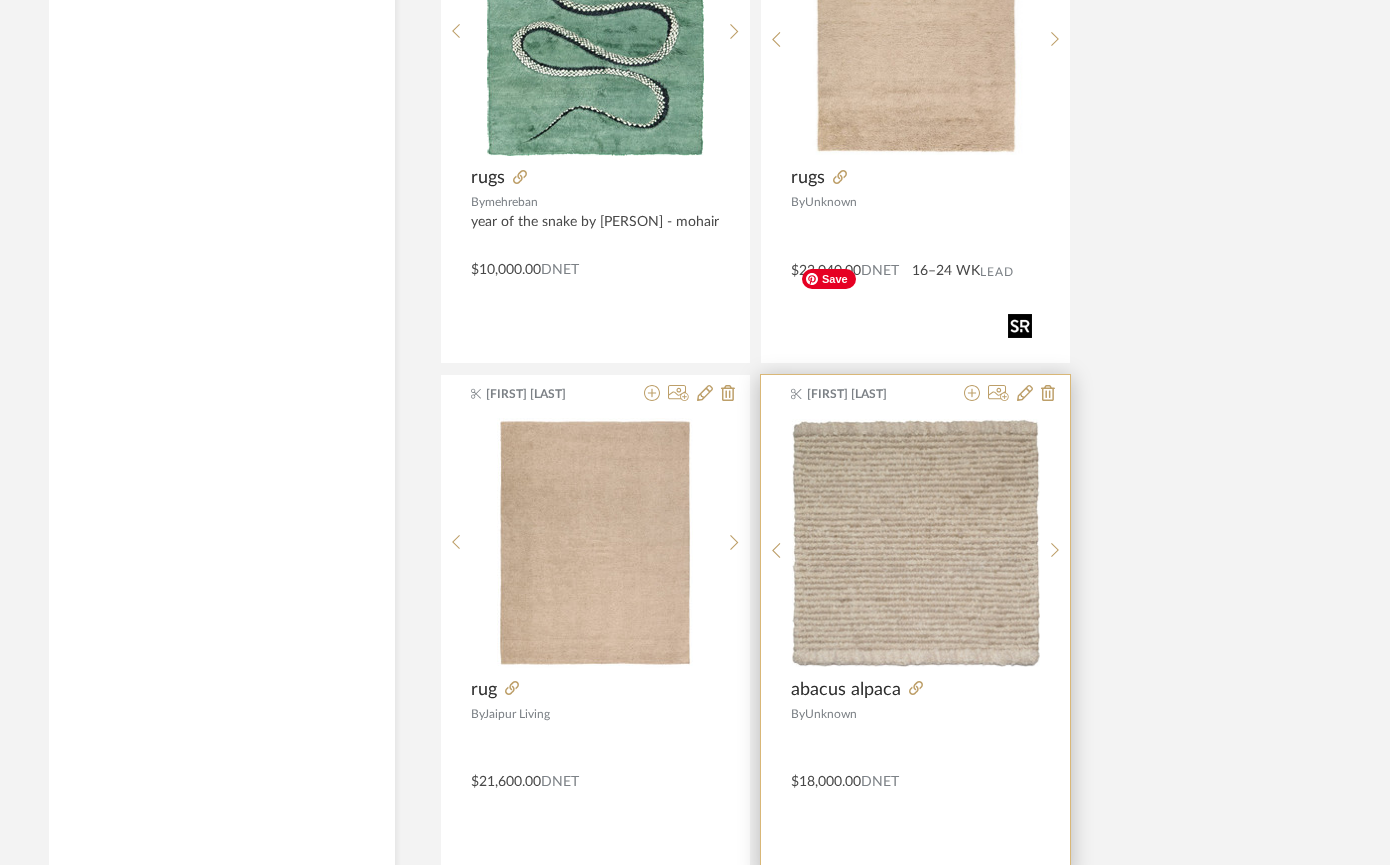 click at bounding box center [916, 543] 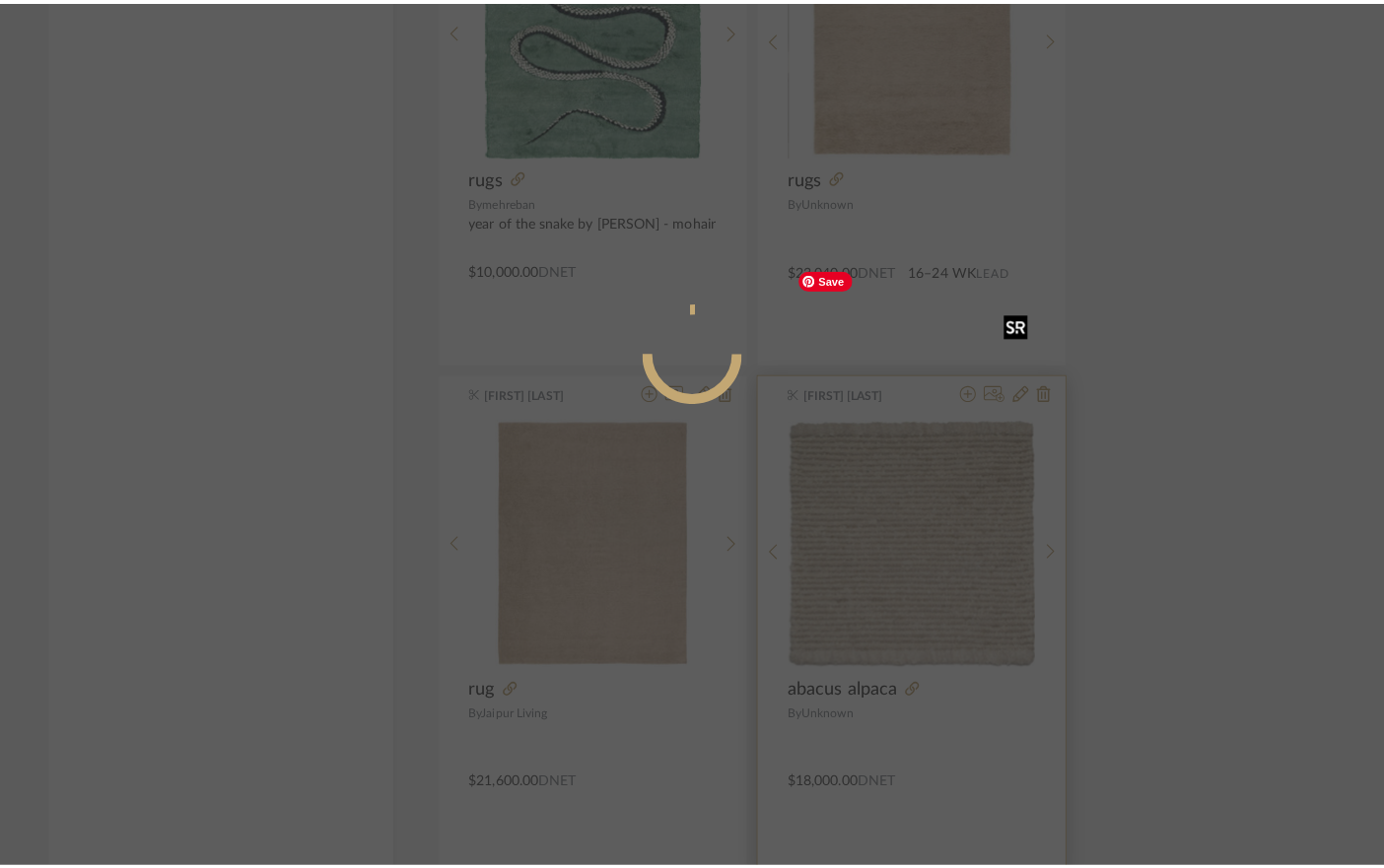 scroll, scrollTop: 0, scrollLeft: 0, axis: both 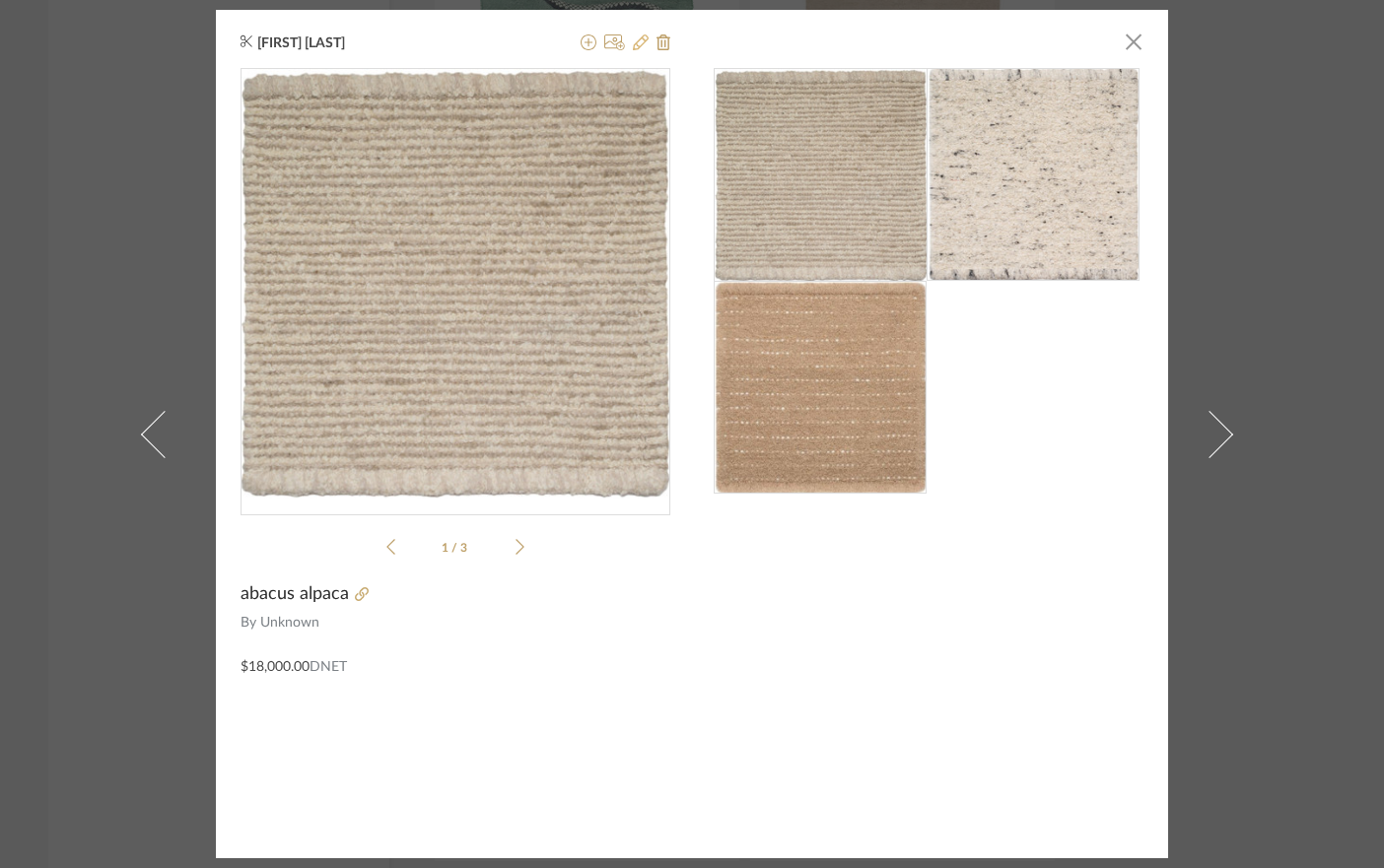 click 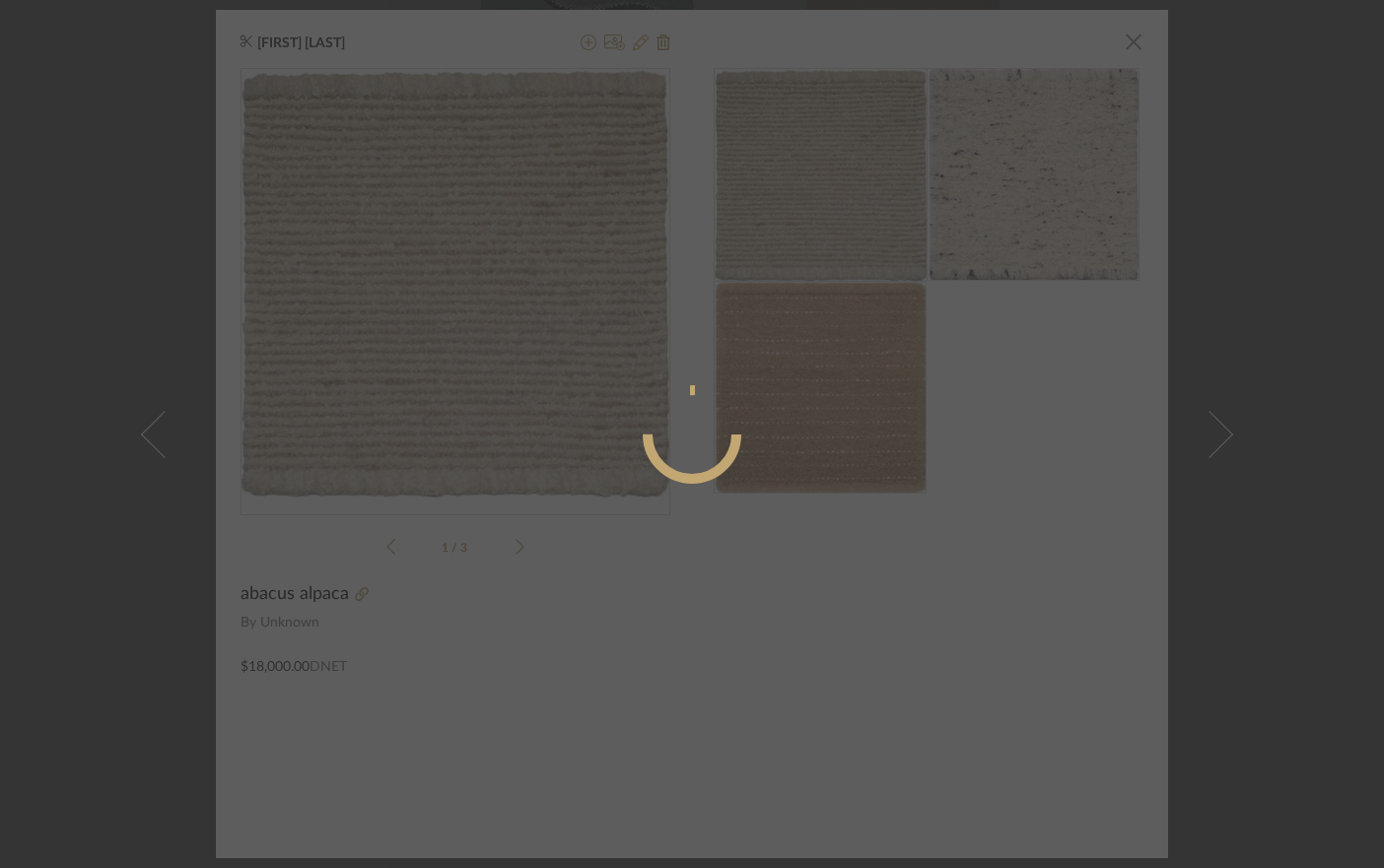radio on "true" 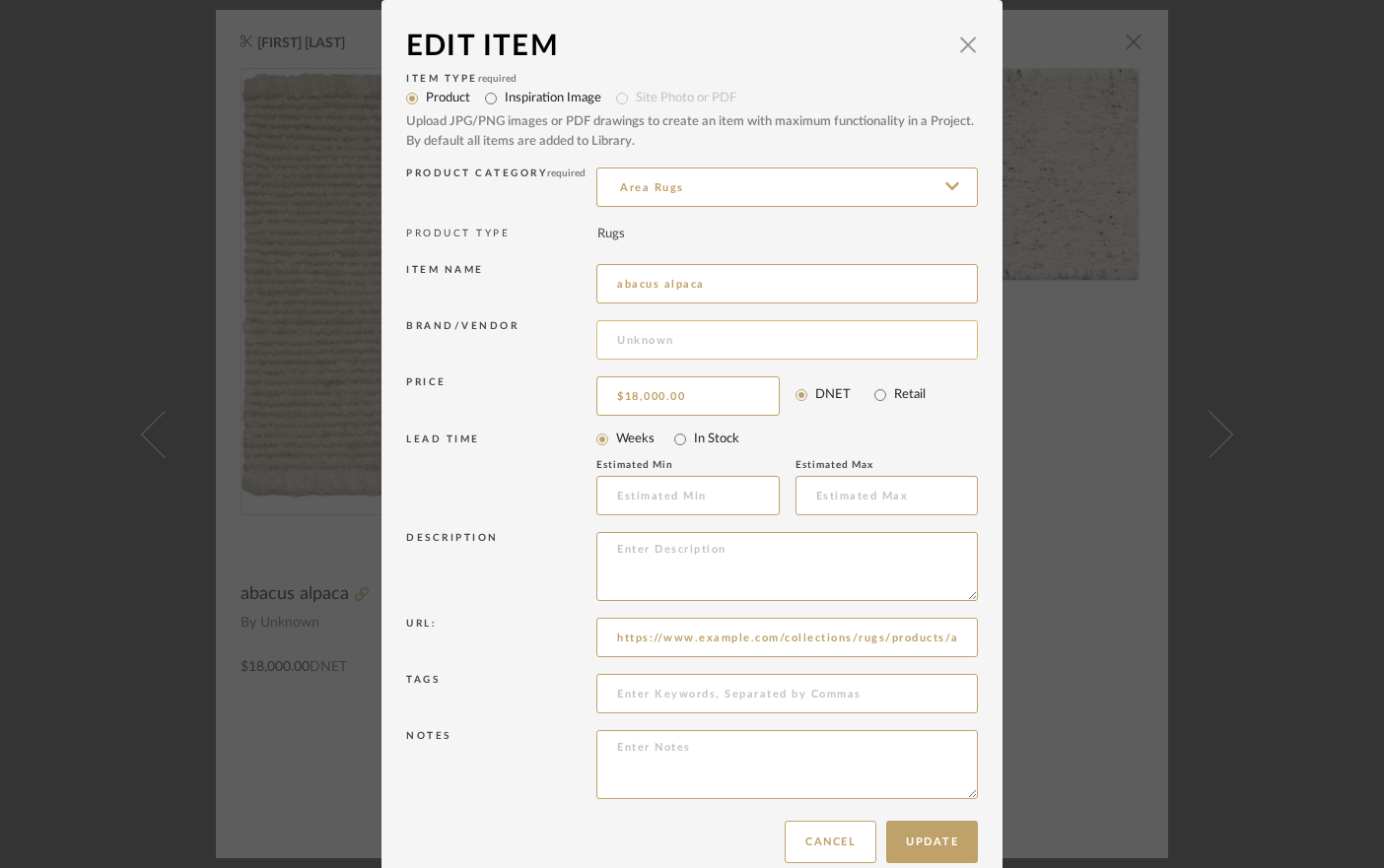 click at bounding box center (787, 340) 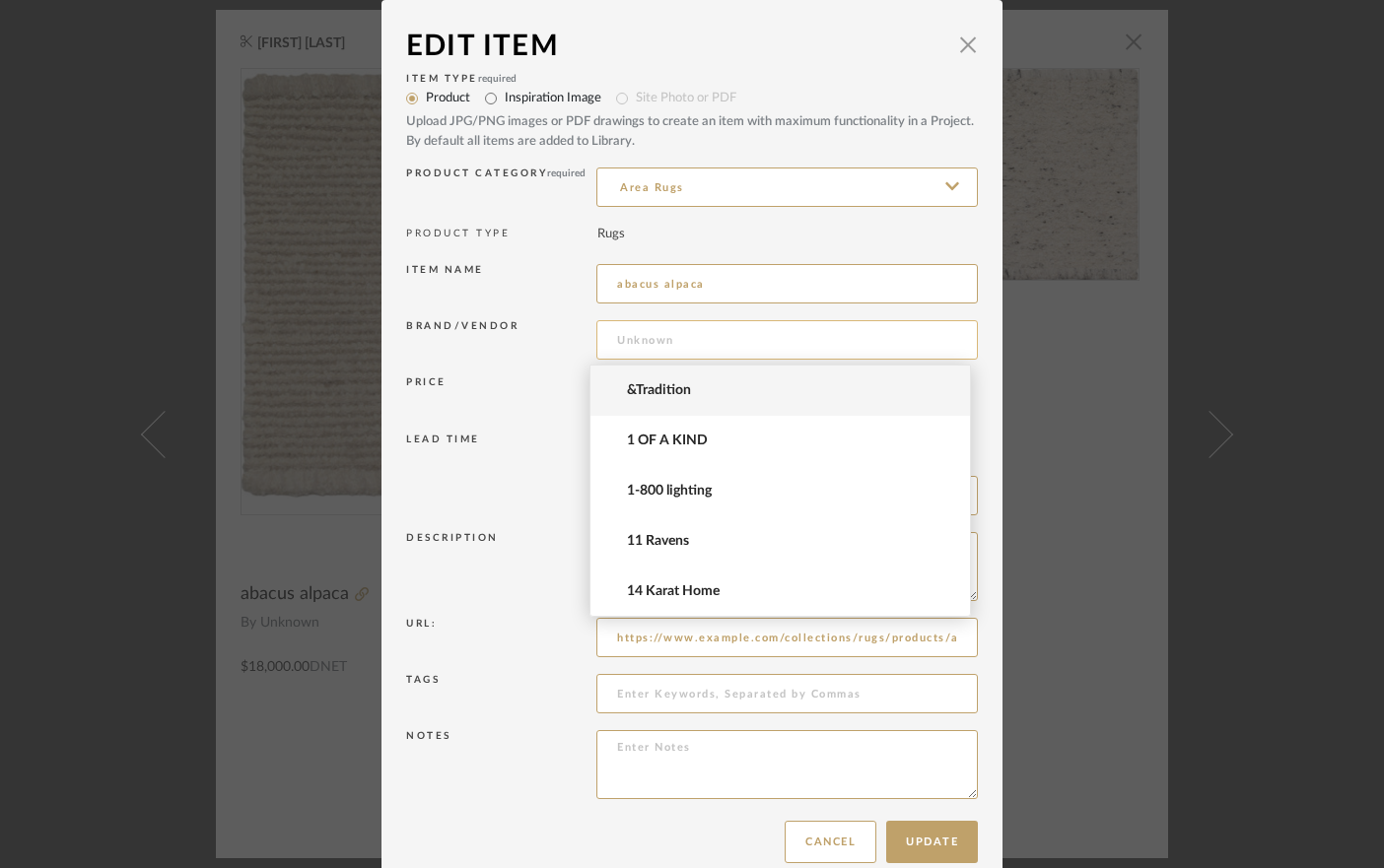 click at bounding box center (787, 340) 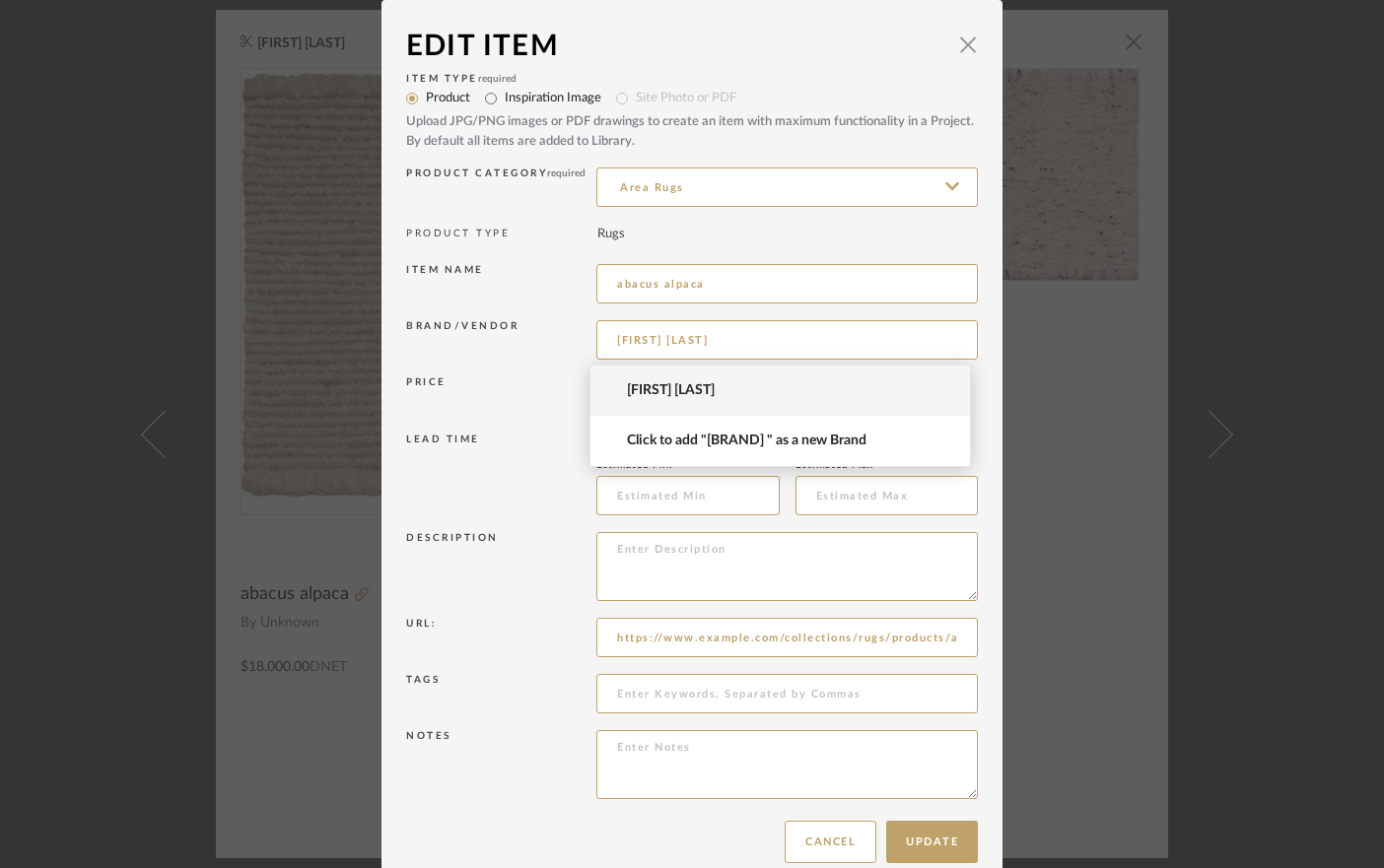 click on "Rosemary Hallgarten" at bounding box center (788, 390) 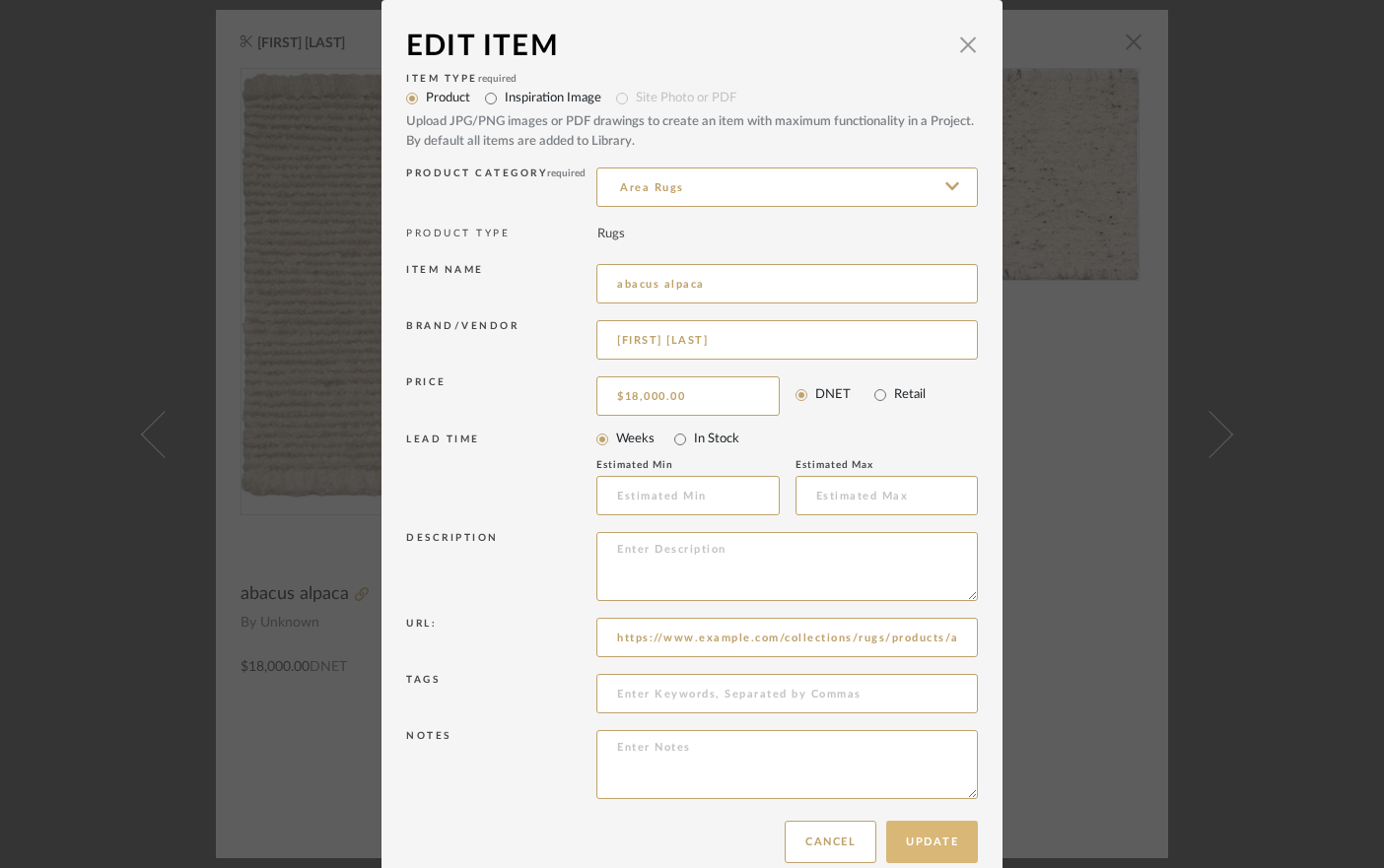 click on "Update" at bounding box center (932, 841) 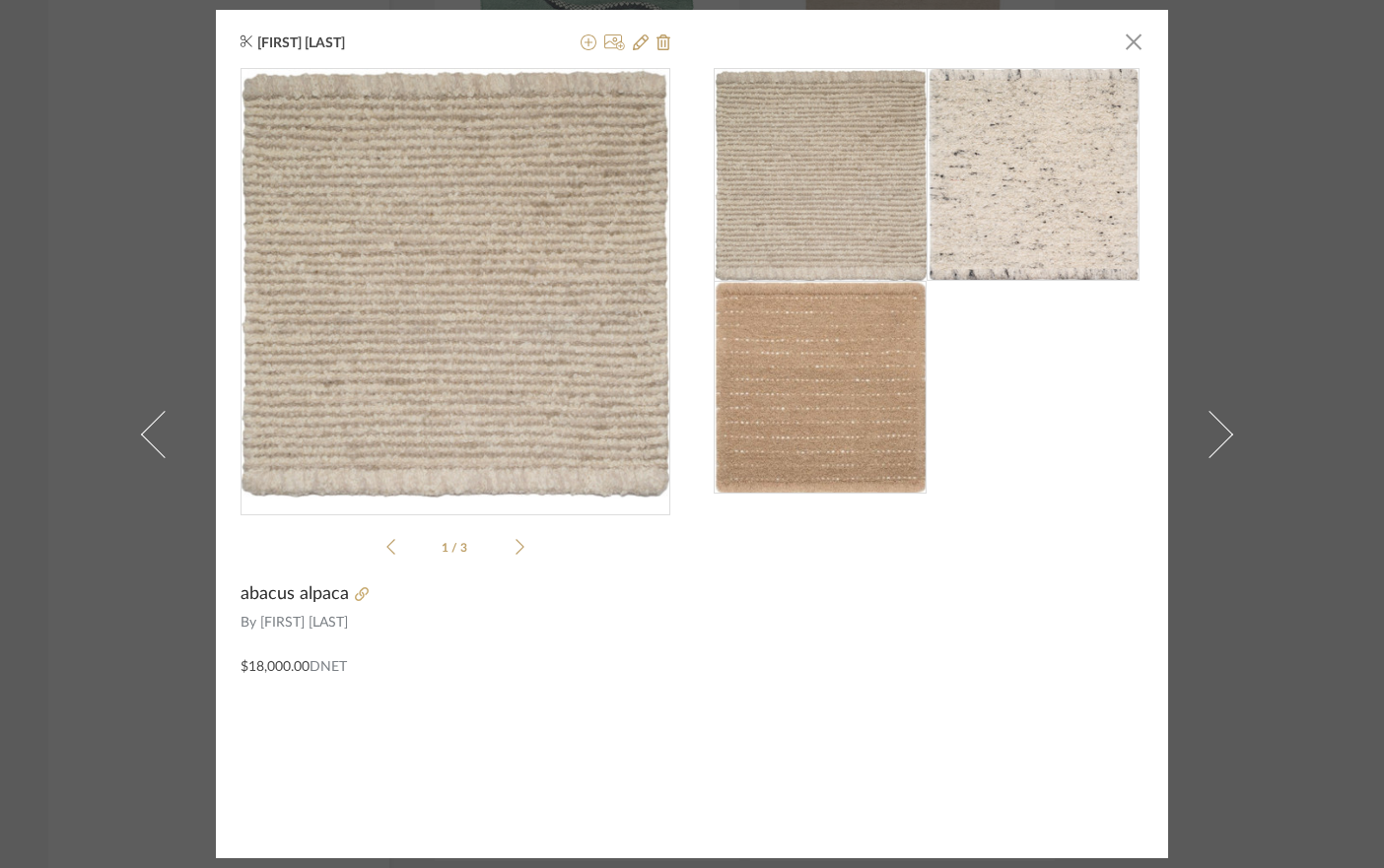 click at bounding box center [820, 387] 